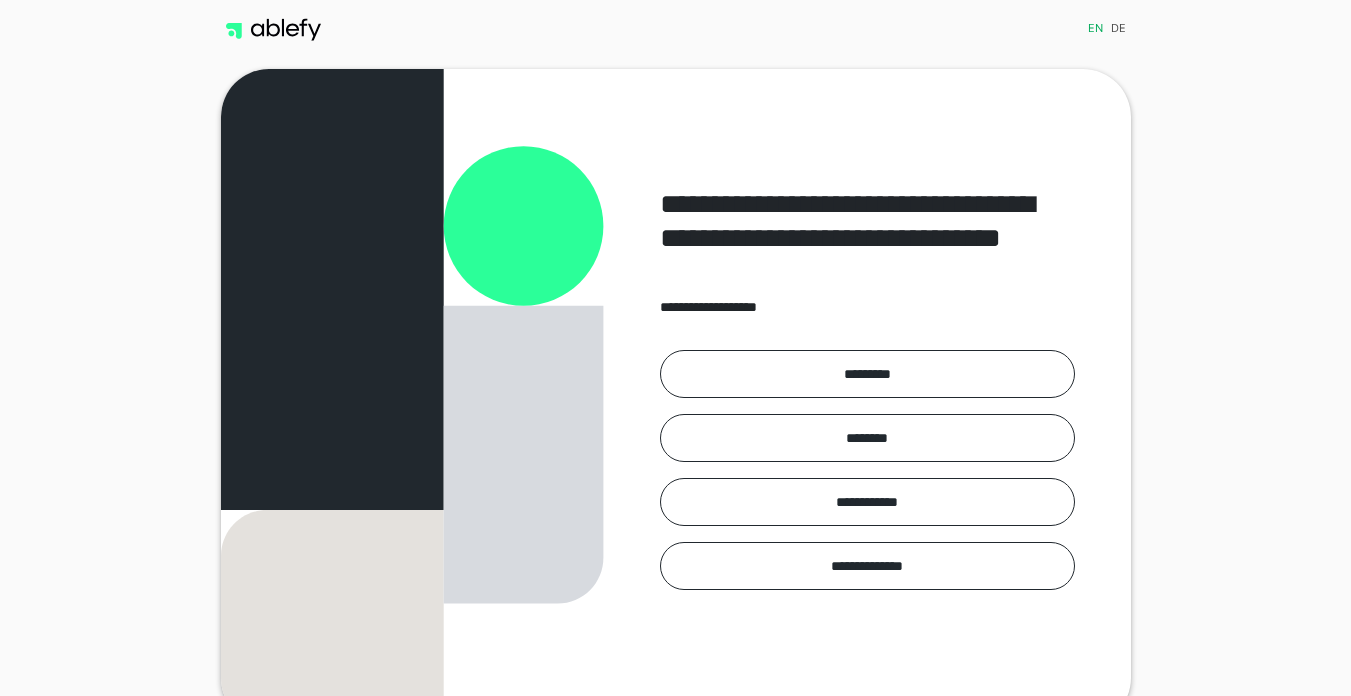 scroll, scrollTop: 0, scrollLeft: 0, axis: both 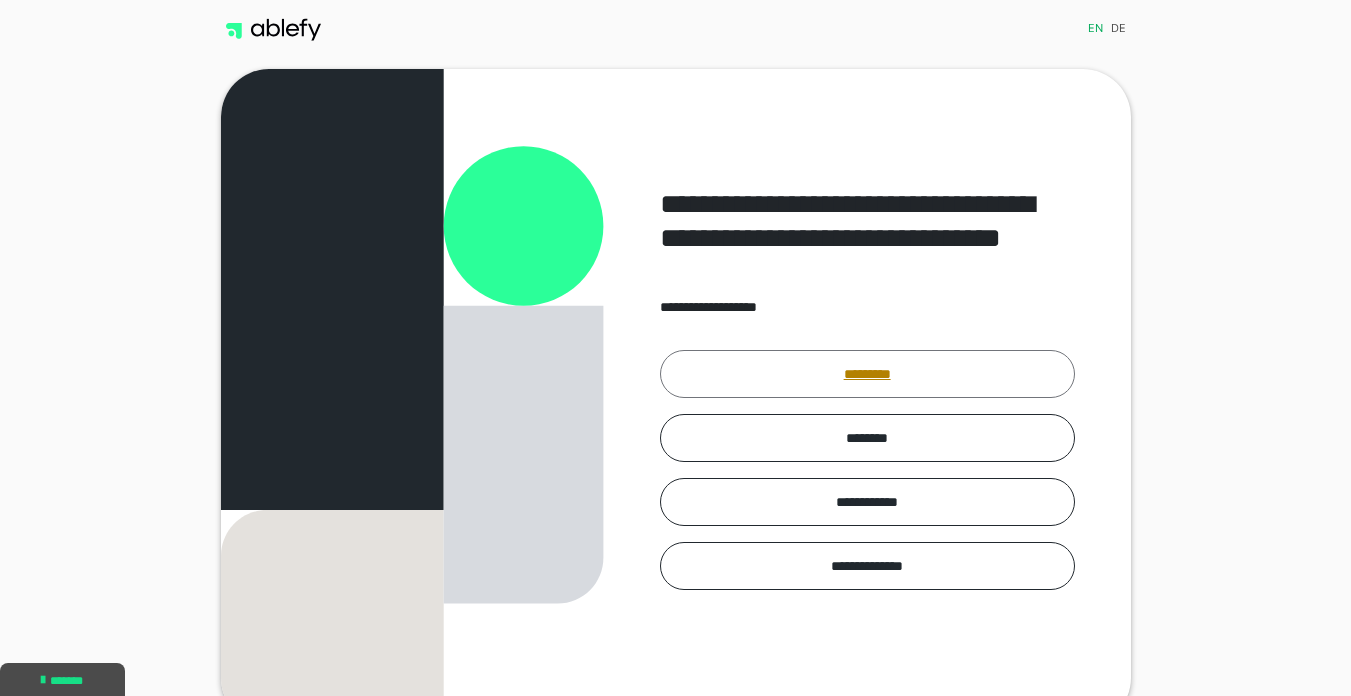 click on "*********" at bounding box center [867, 374] 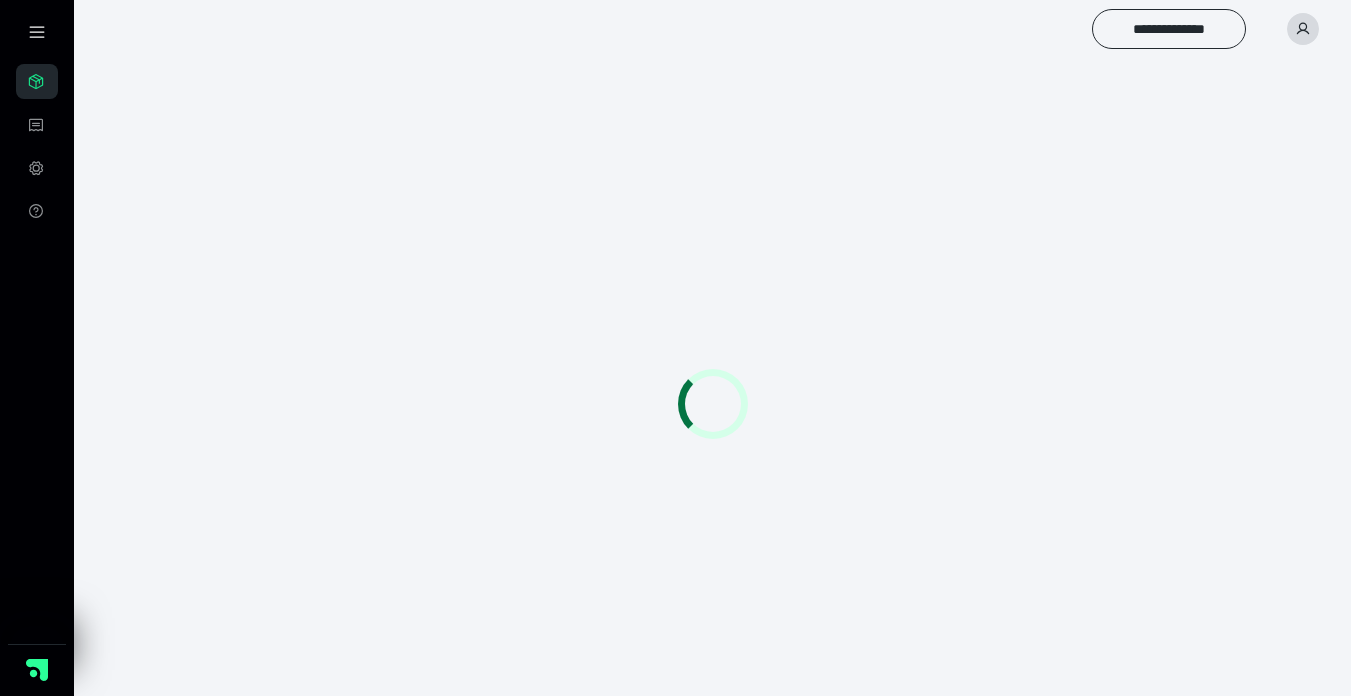 scroll, scrollTop: 0, scrollLeft: 0, axis: both 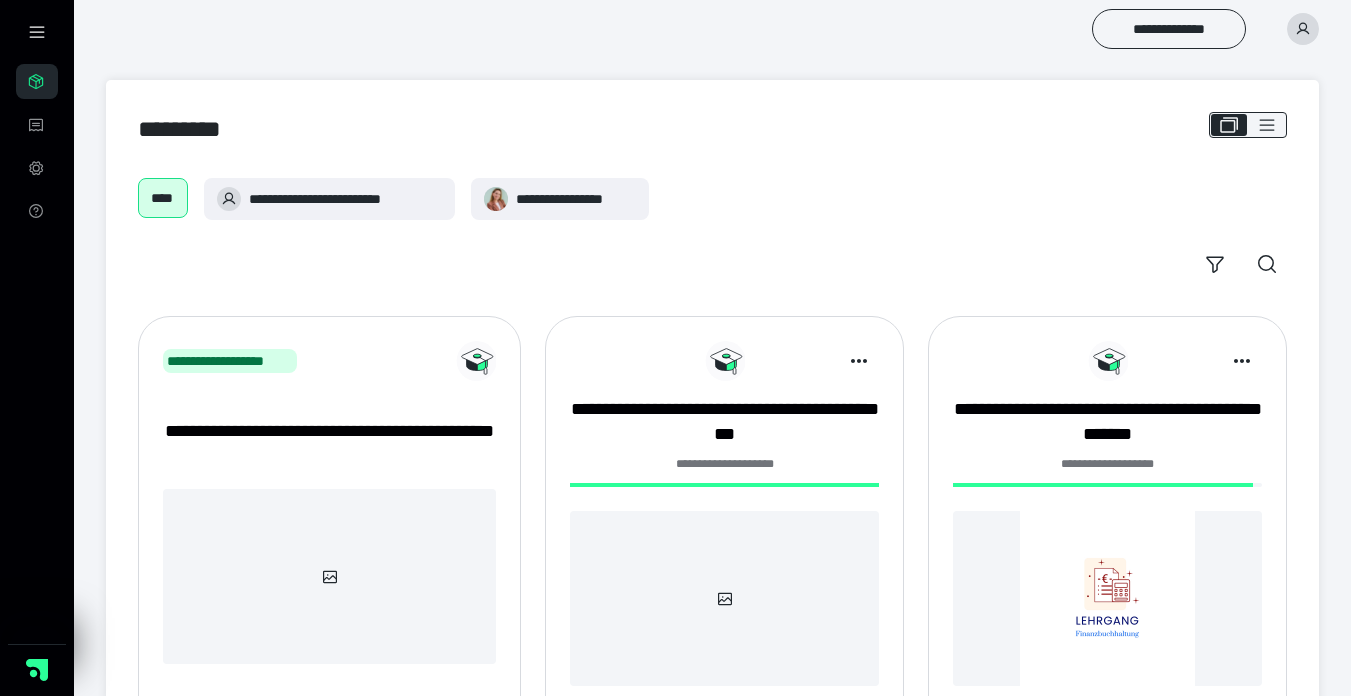 click at bounding box center [1107, 598] 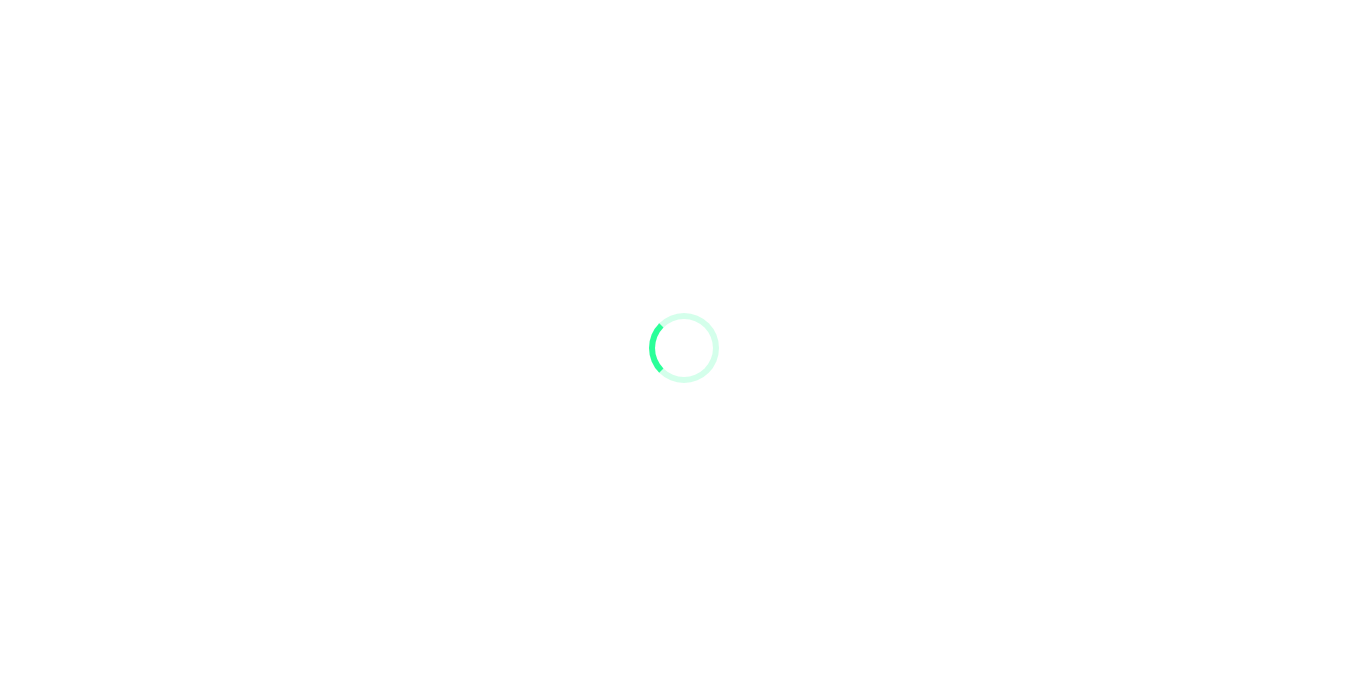 scroll, scrollTop: 0, scrollLeft: 0, axis: both 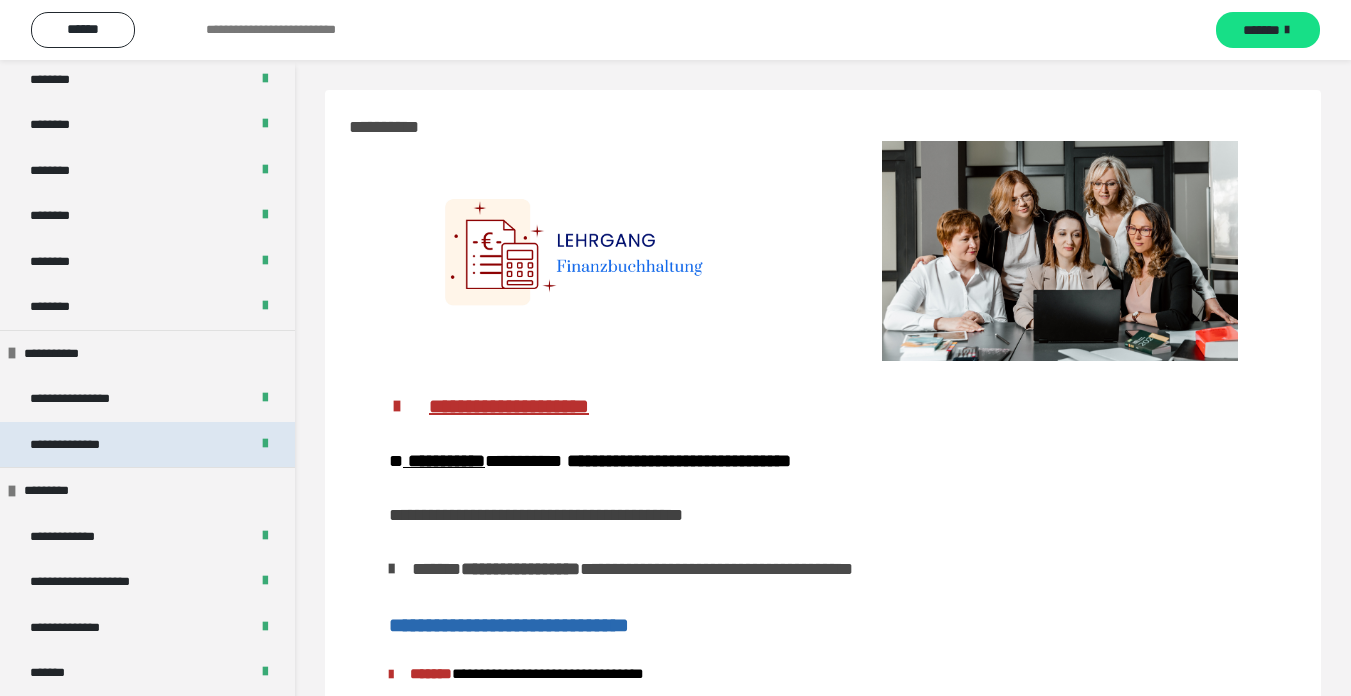 click on "**********" at bounding box center [89, 445] 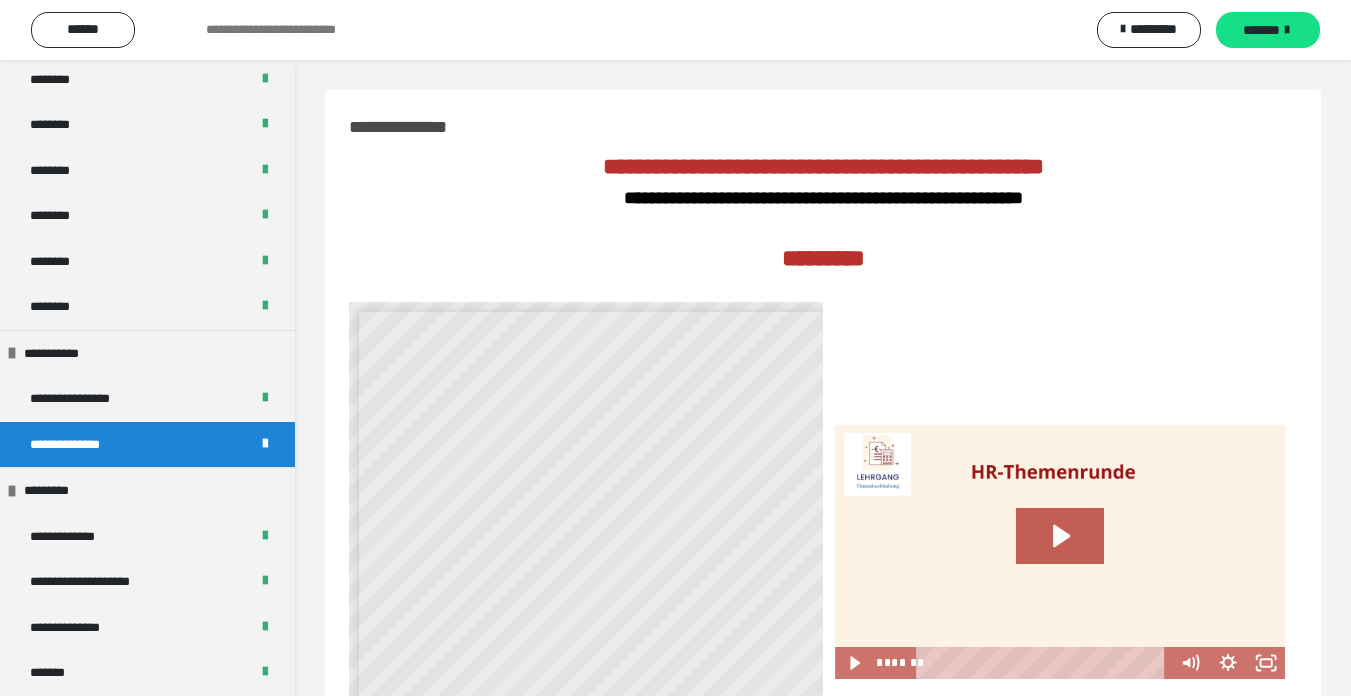 scroll, scrollTop: 7, scrollLeft: 0, axis: vertical 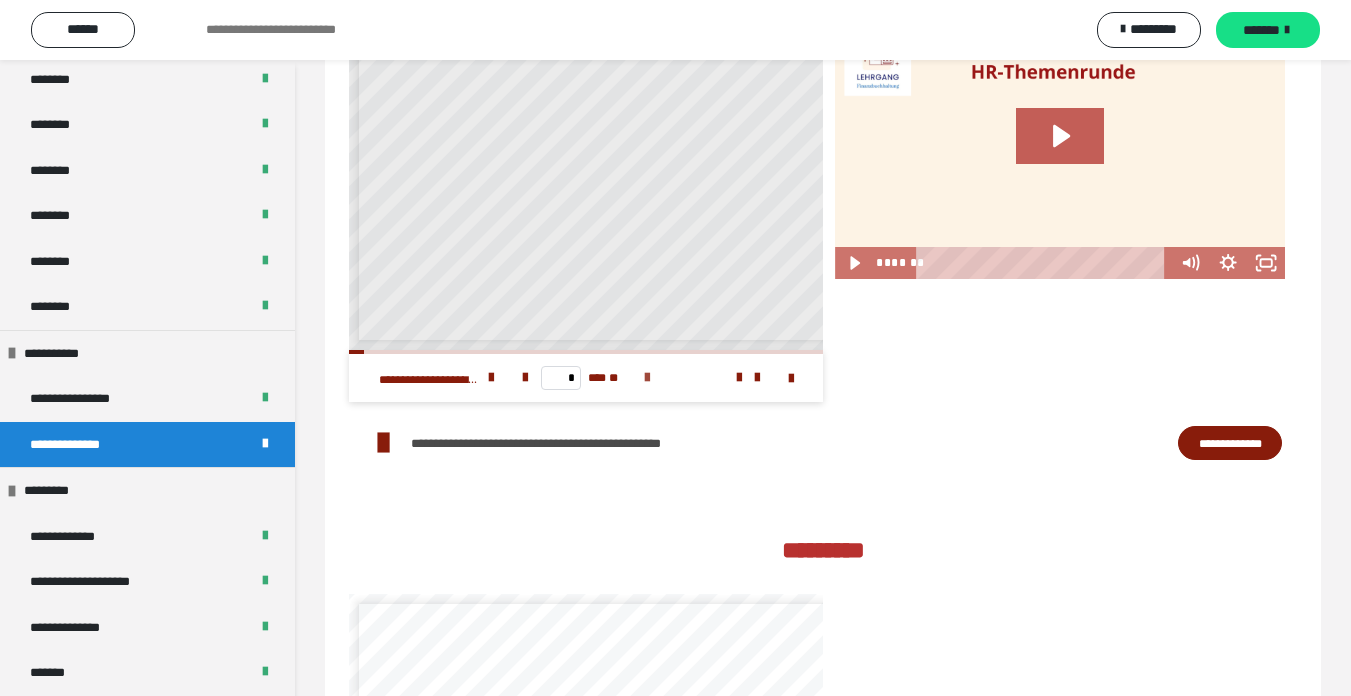 click at bounding box center [647, 378] 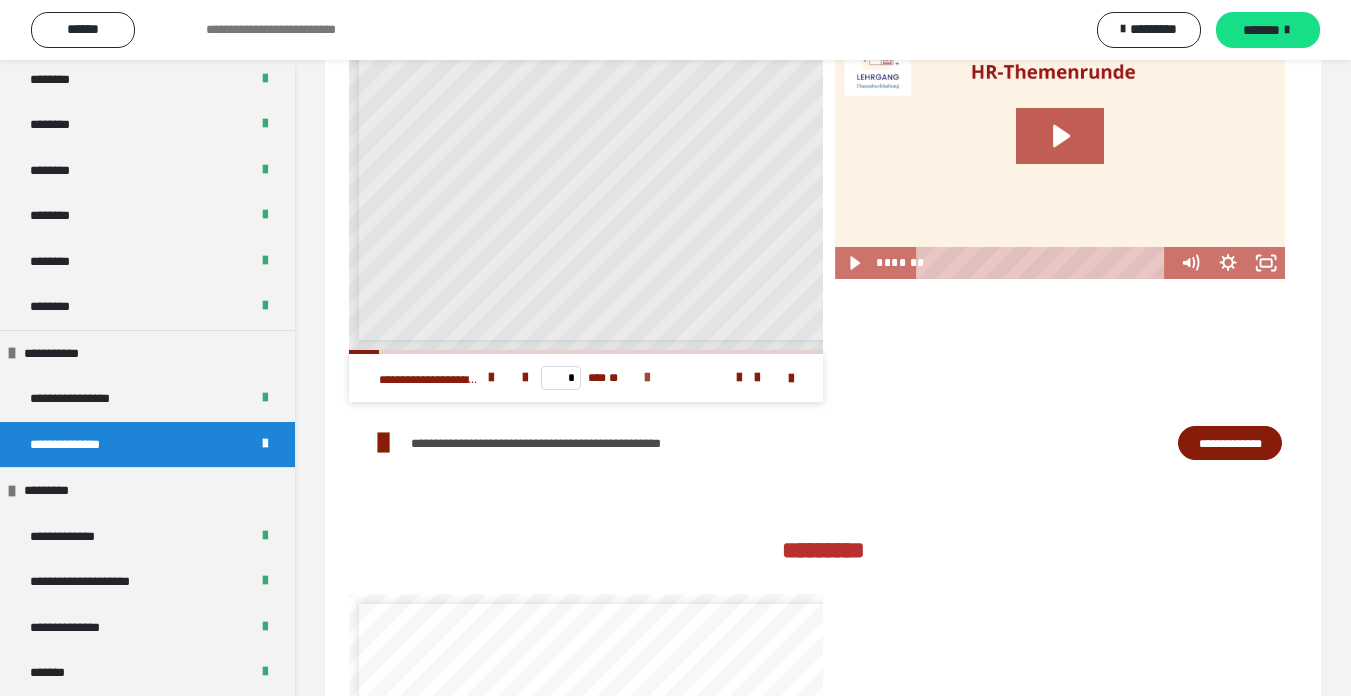 scroll, scrollTop: 0, scrollLeft: 0, axis: both 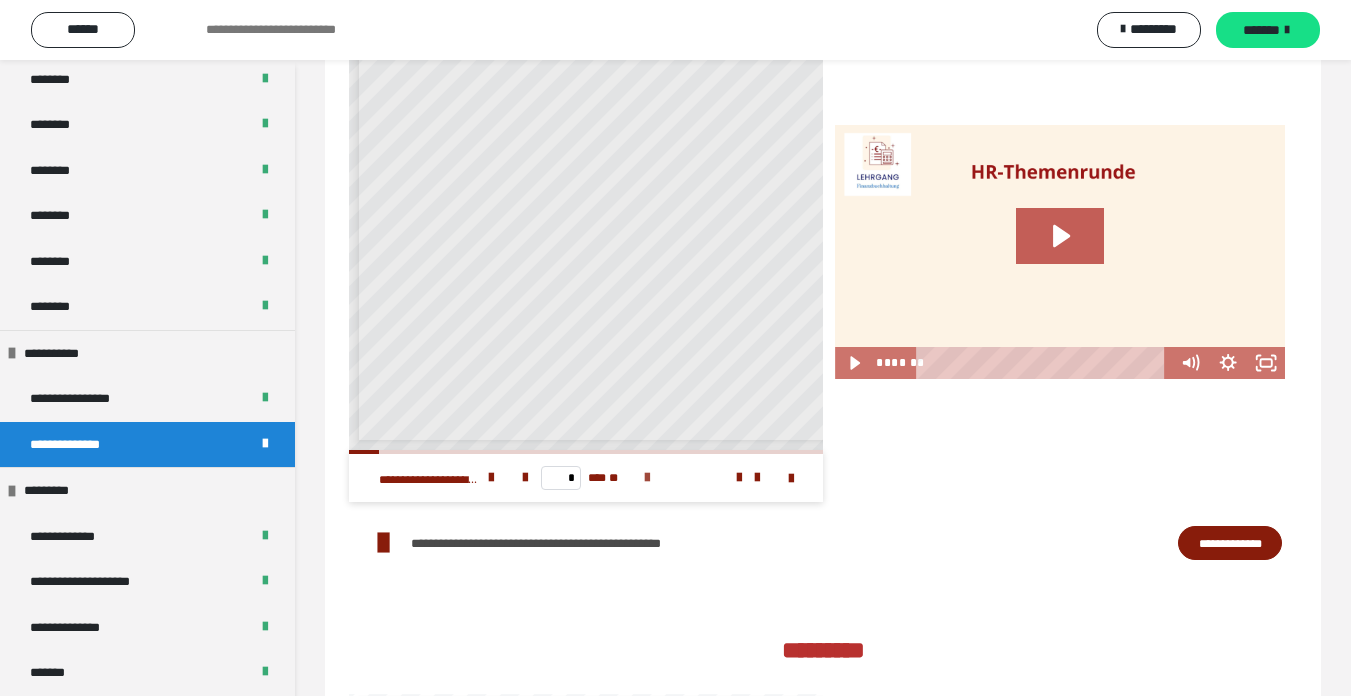 click at bounding box center (647, 478) 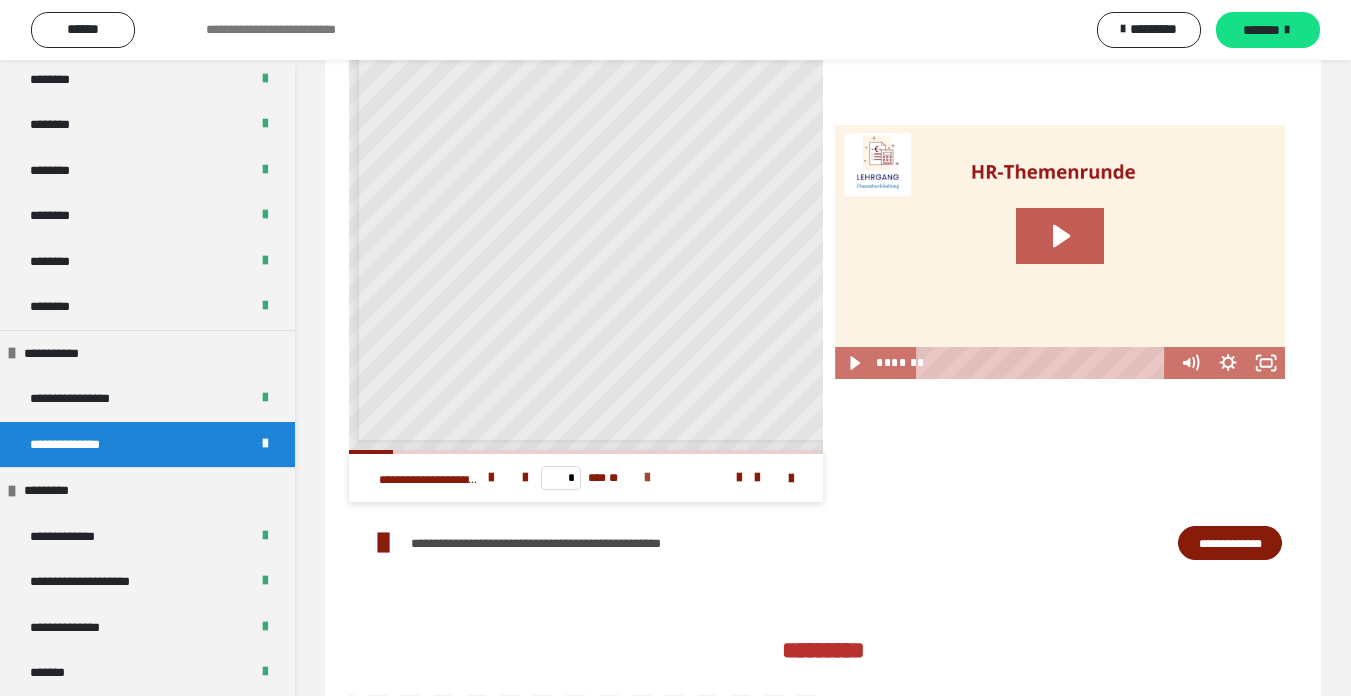 click at bounding box center (647, 478) 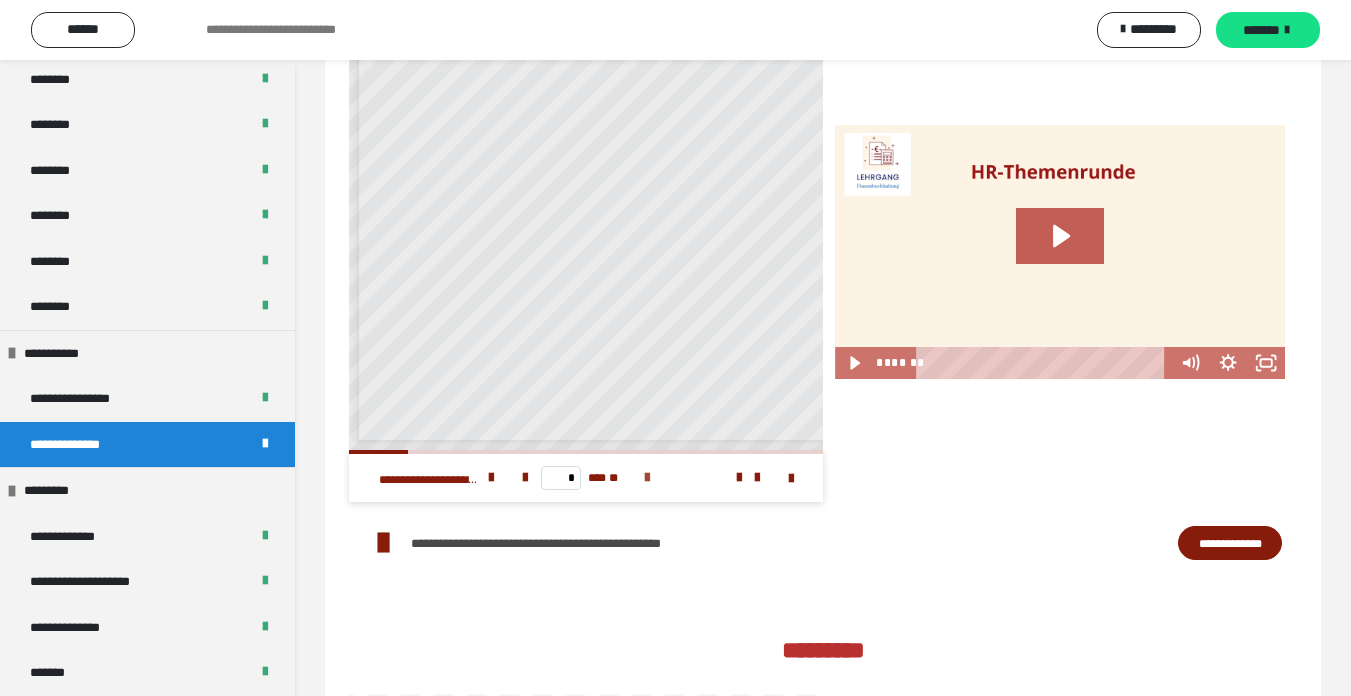 click at bounding box center (647, 478) 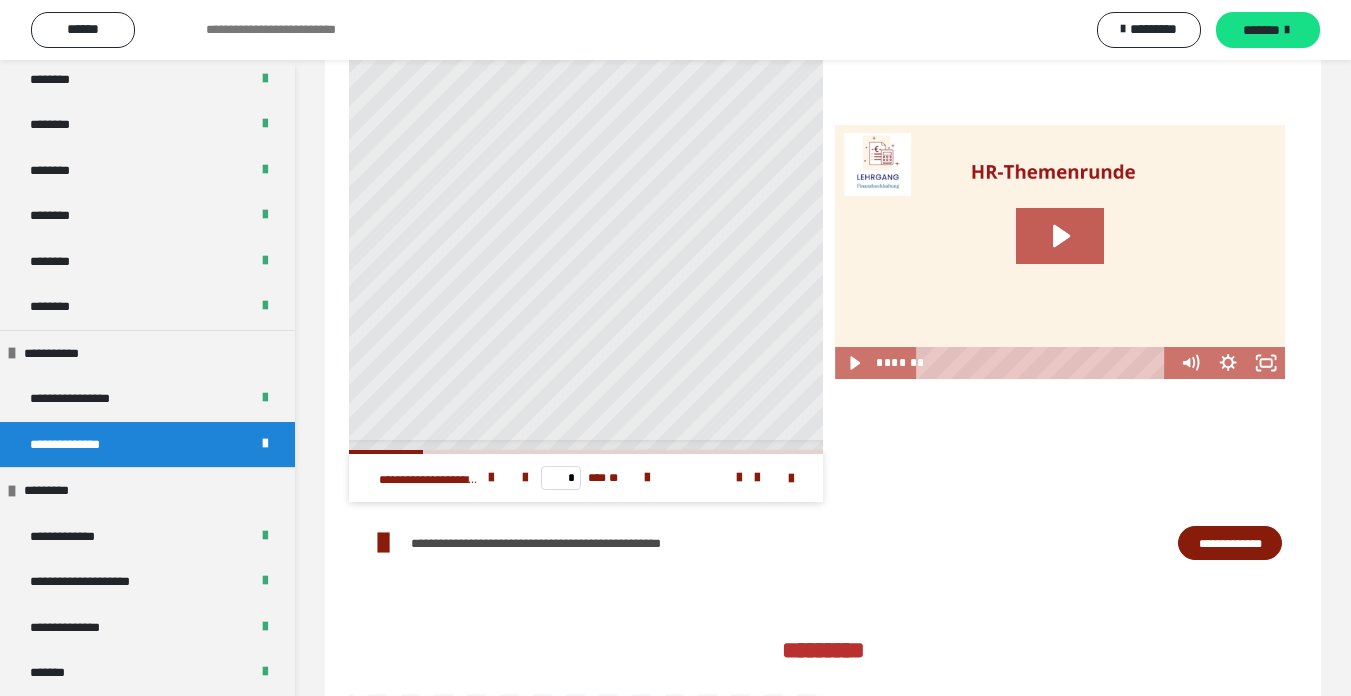 scroll, scrollTop: 0, scrollLeft: 135, axis: horizontal 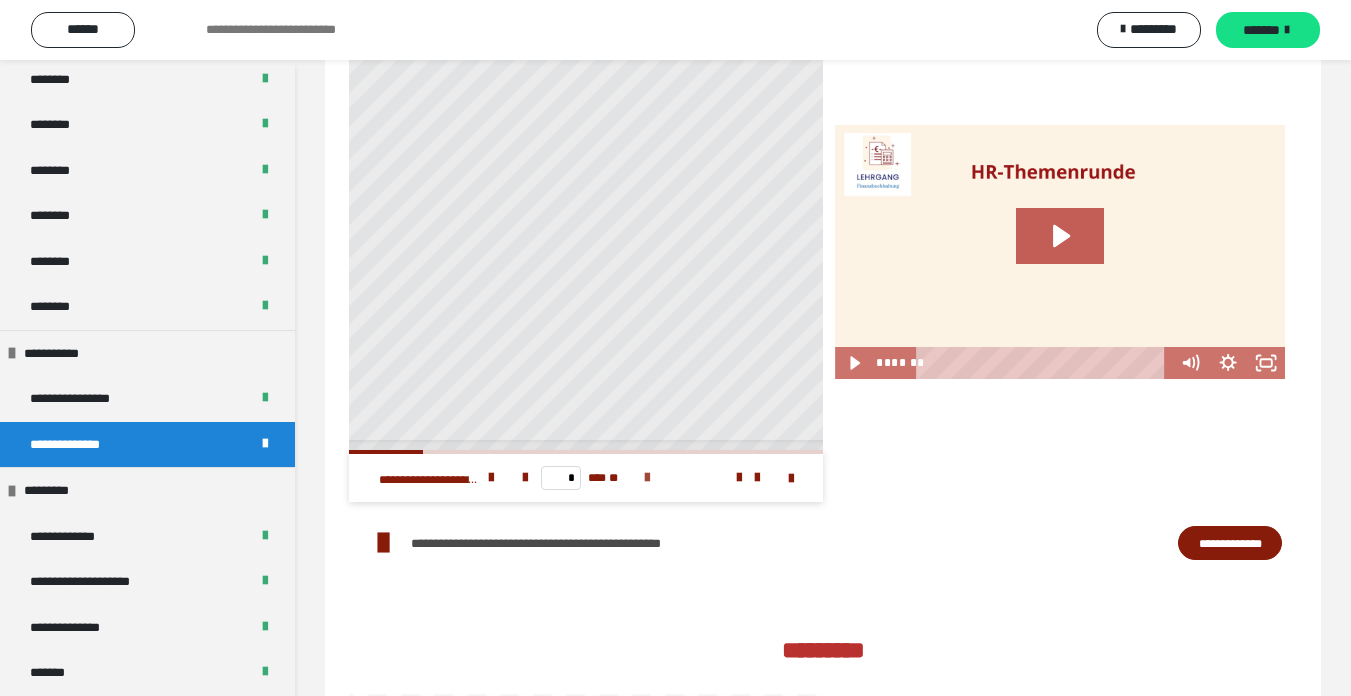 click at bounding box center (647, 478) 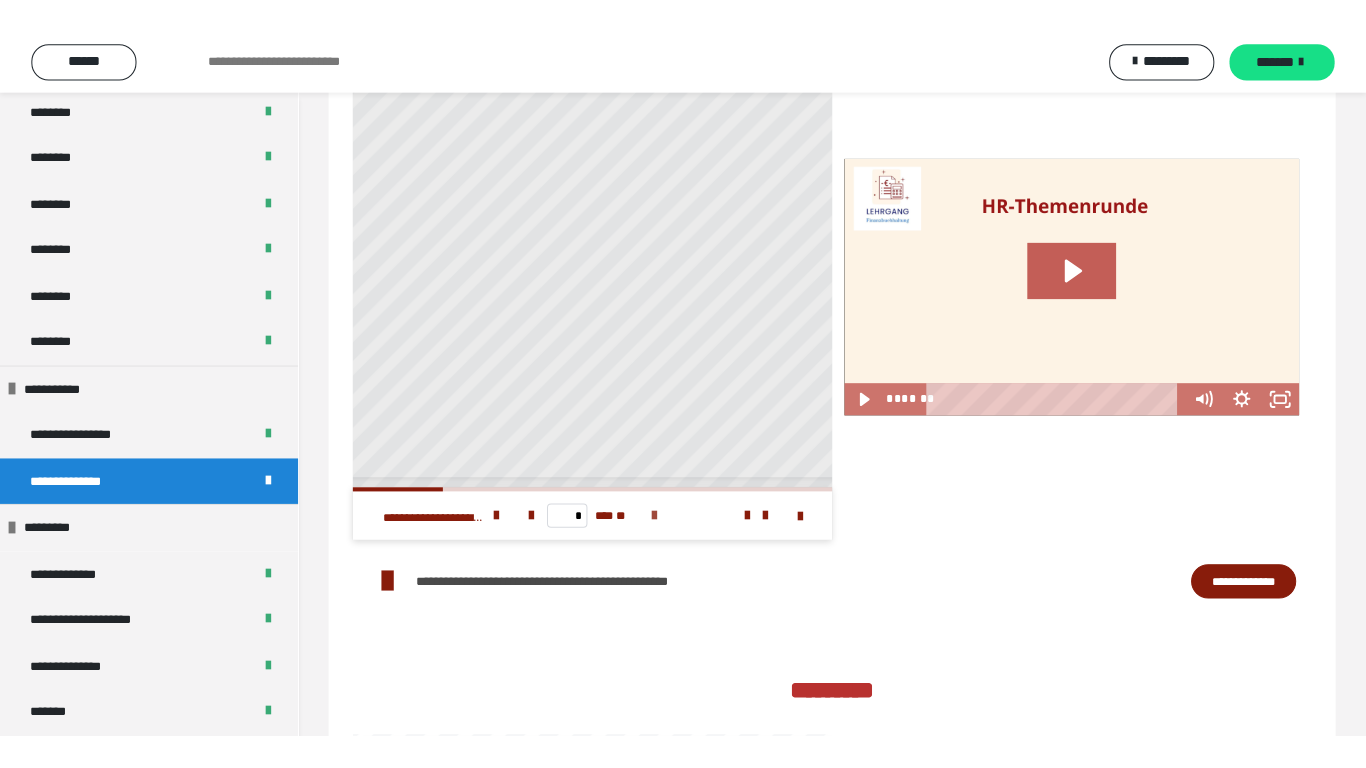 scroll, scrollTop: 0, scrollLeft: 0, axis: both 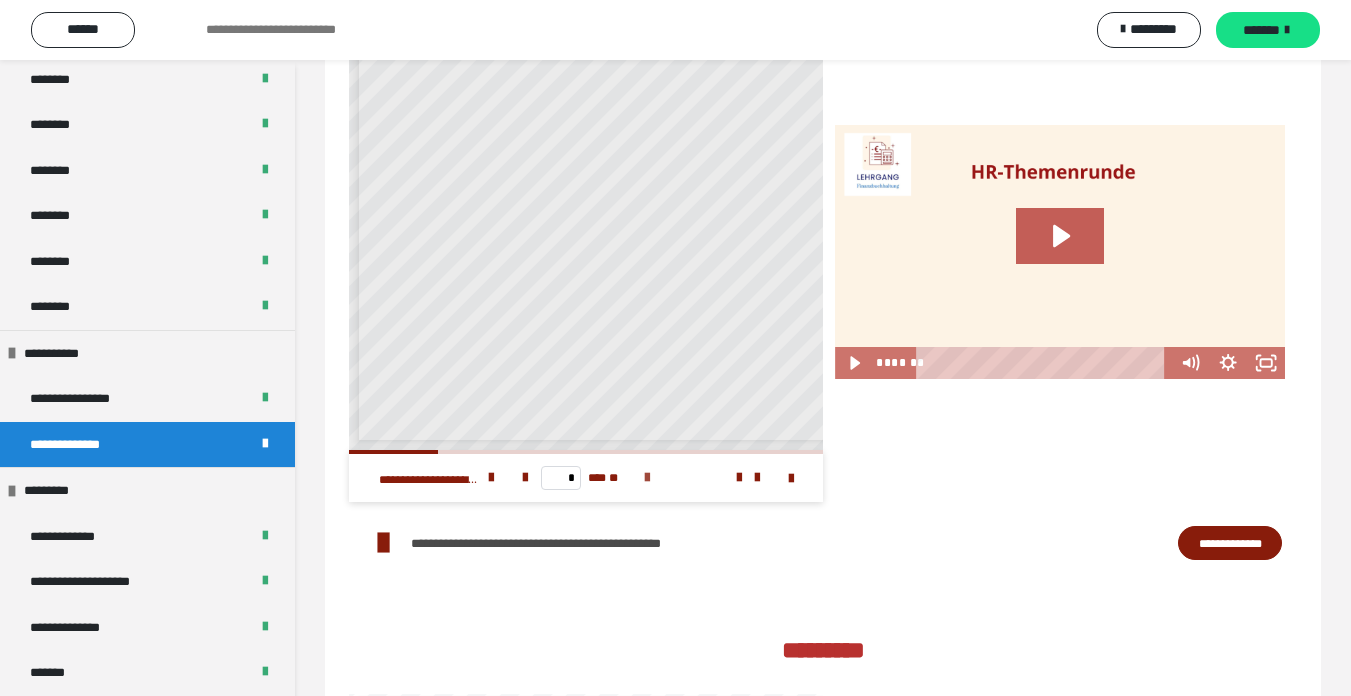 click at bounding box center (647, 478) 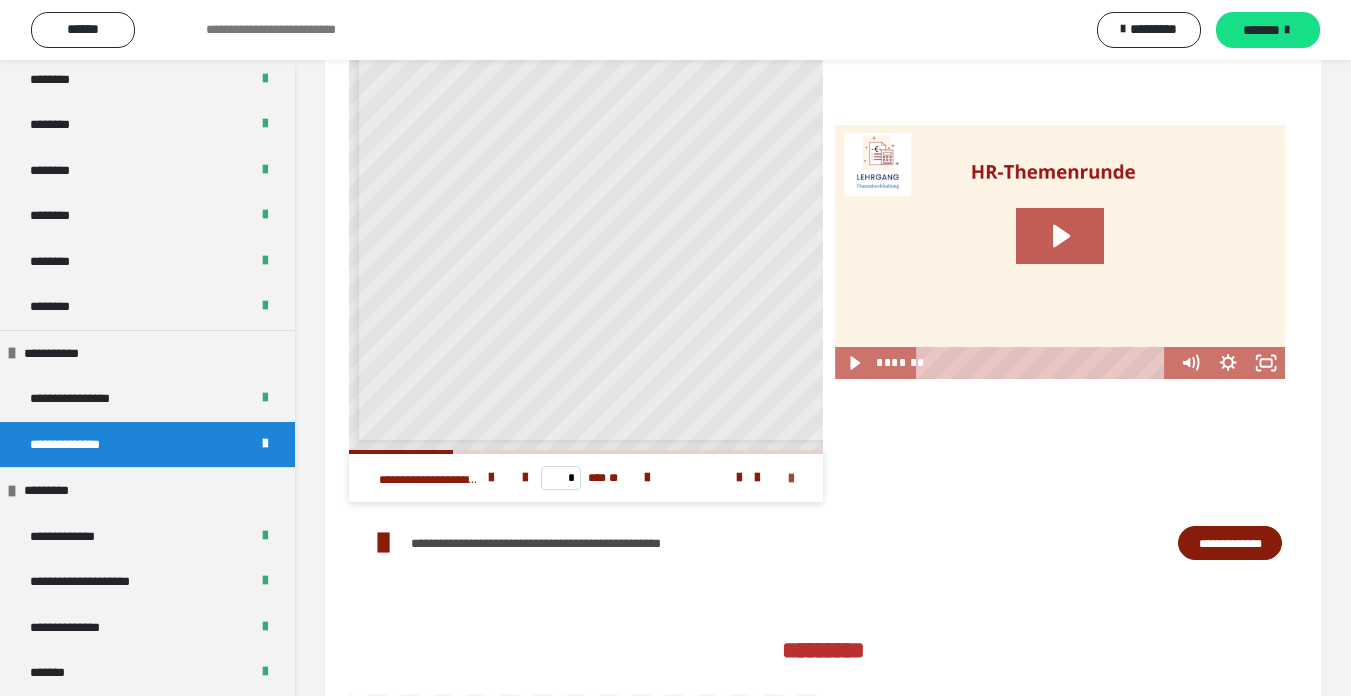 click at bounding box center [791, 479] 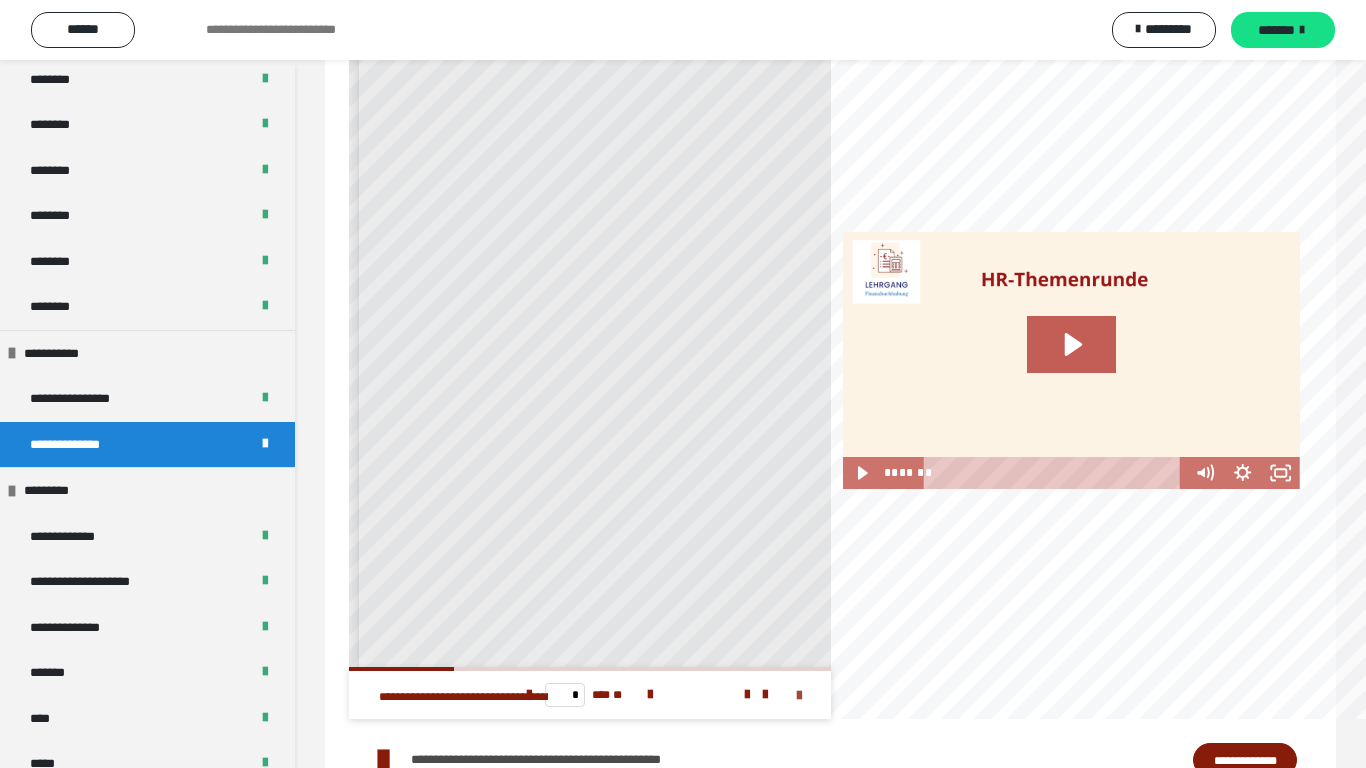 scroll, scrollTop: 26, scrollLeft: 49, axis: both 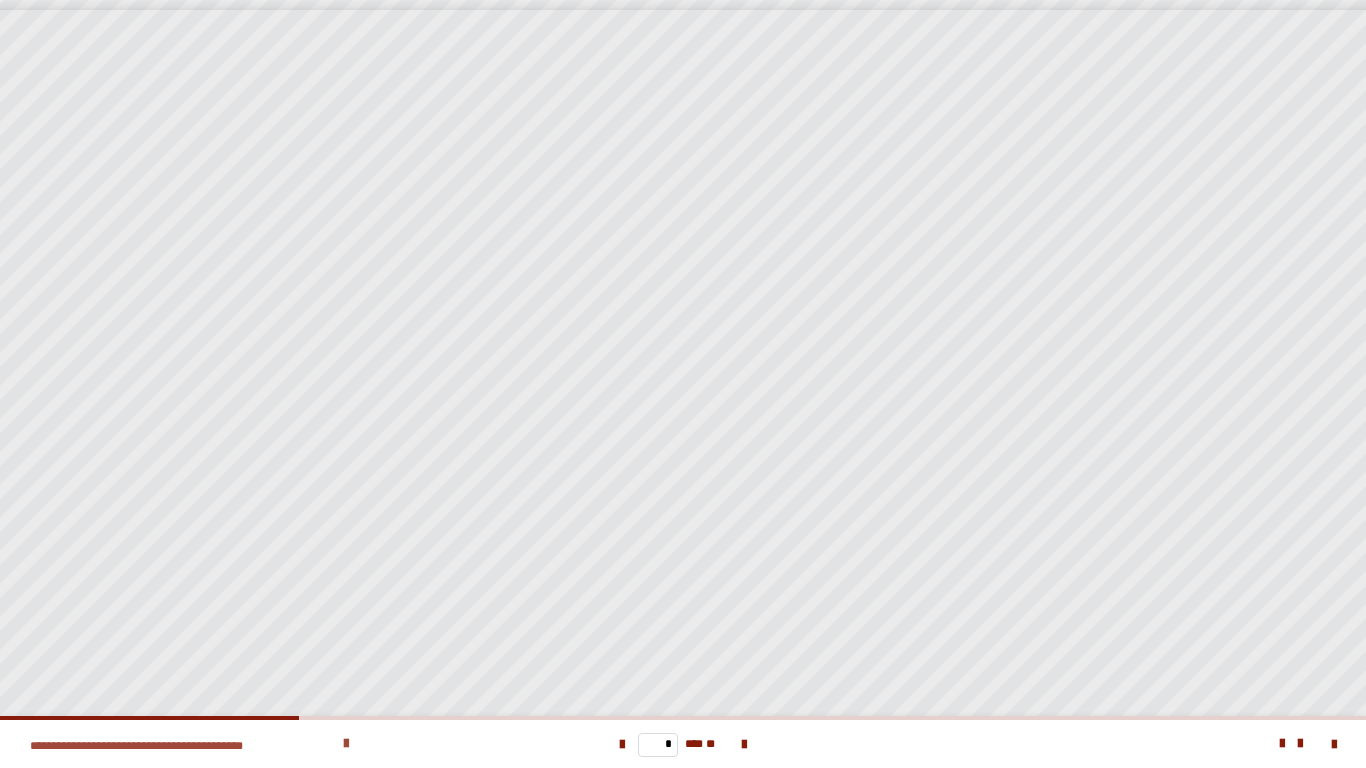 drag, startPoint x: 275, startPoint y: 718, endPoint x: 446, endPoint y: 723, distance: 171.07309 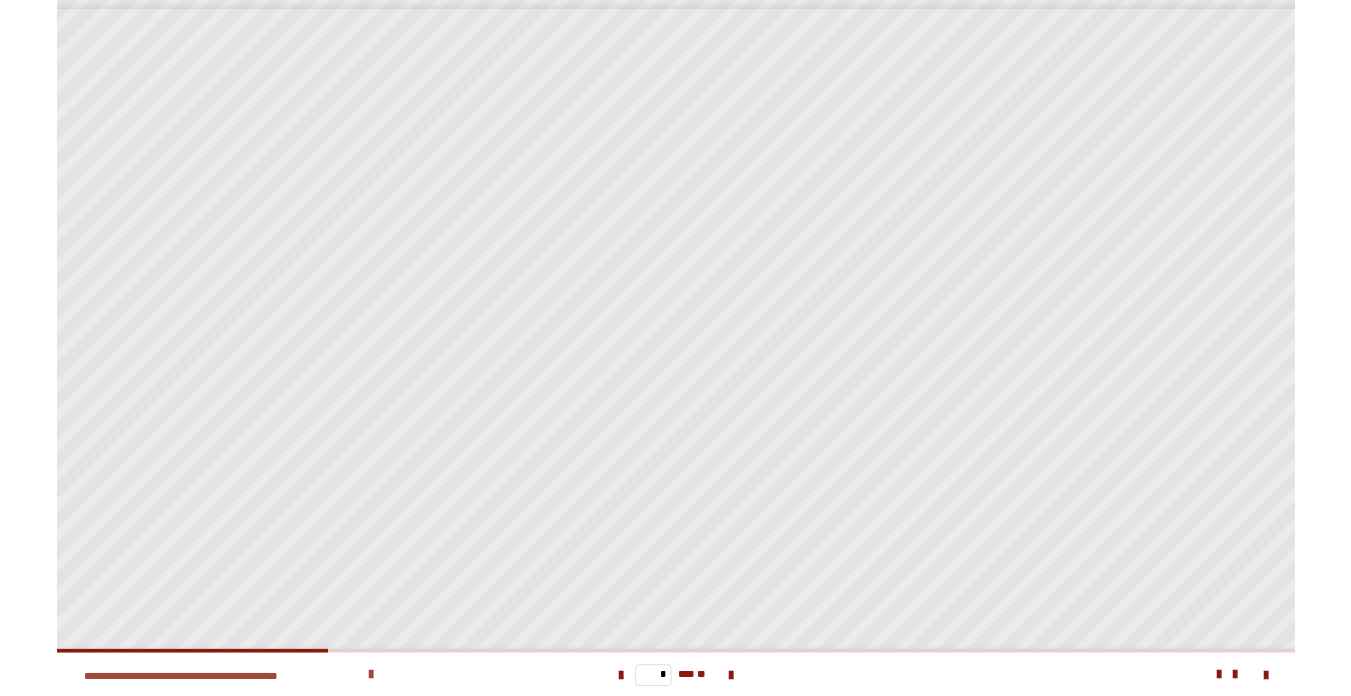 scroll, scrollTop: 162, scrollLeft: 49, axis: both 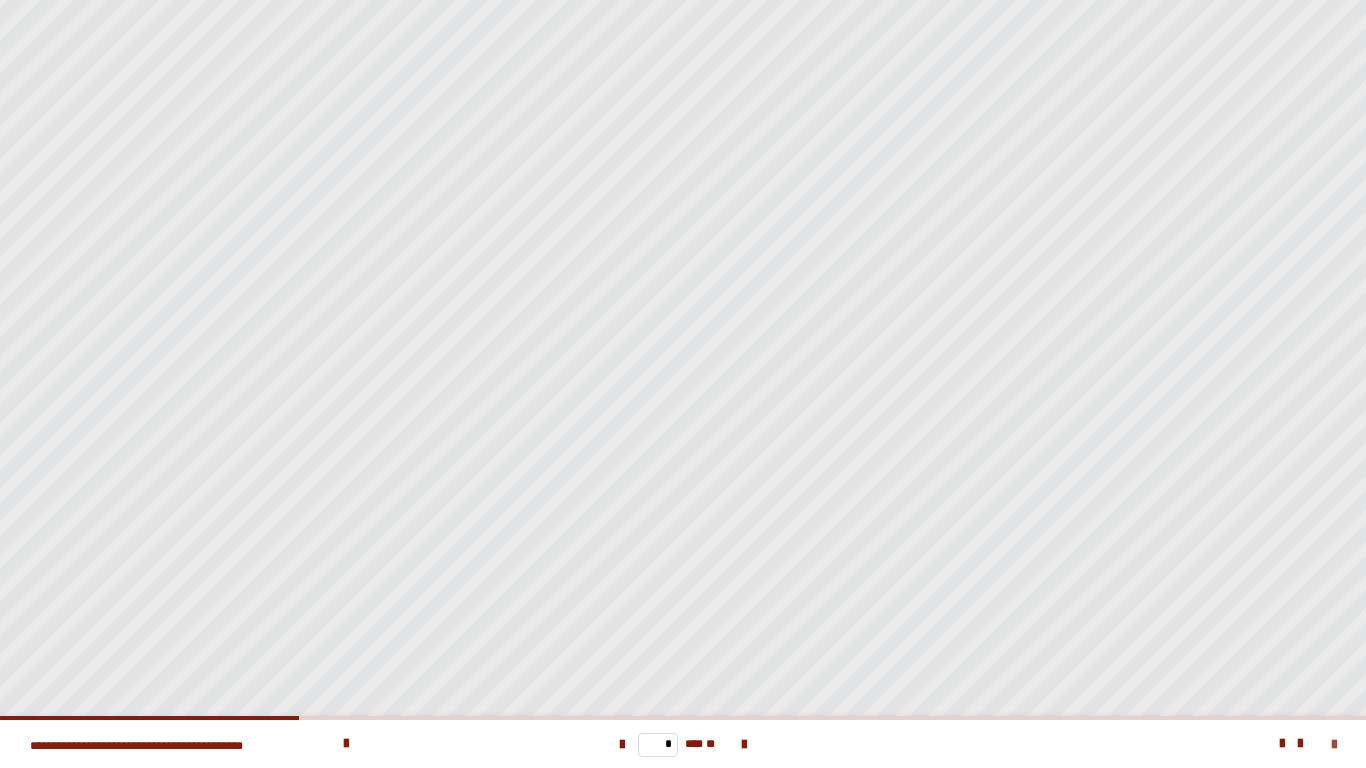 click at bounding box center (1334, 745) 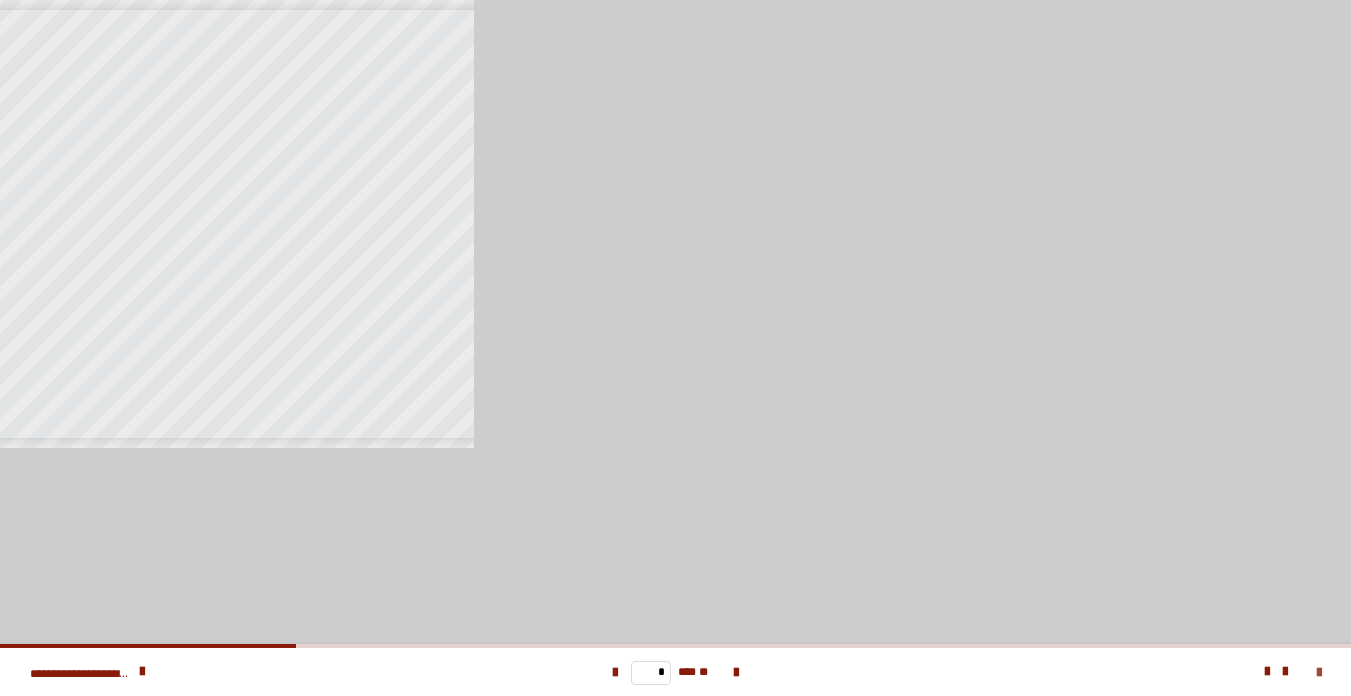 scroll, scrollTop: 8, scrollLeft: 49, axis: both 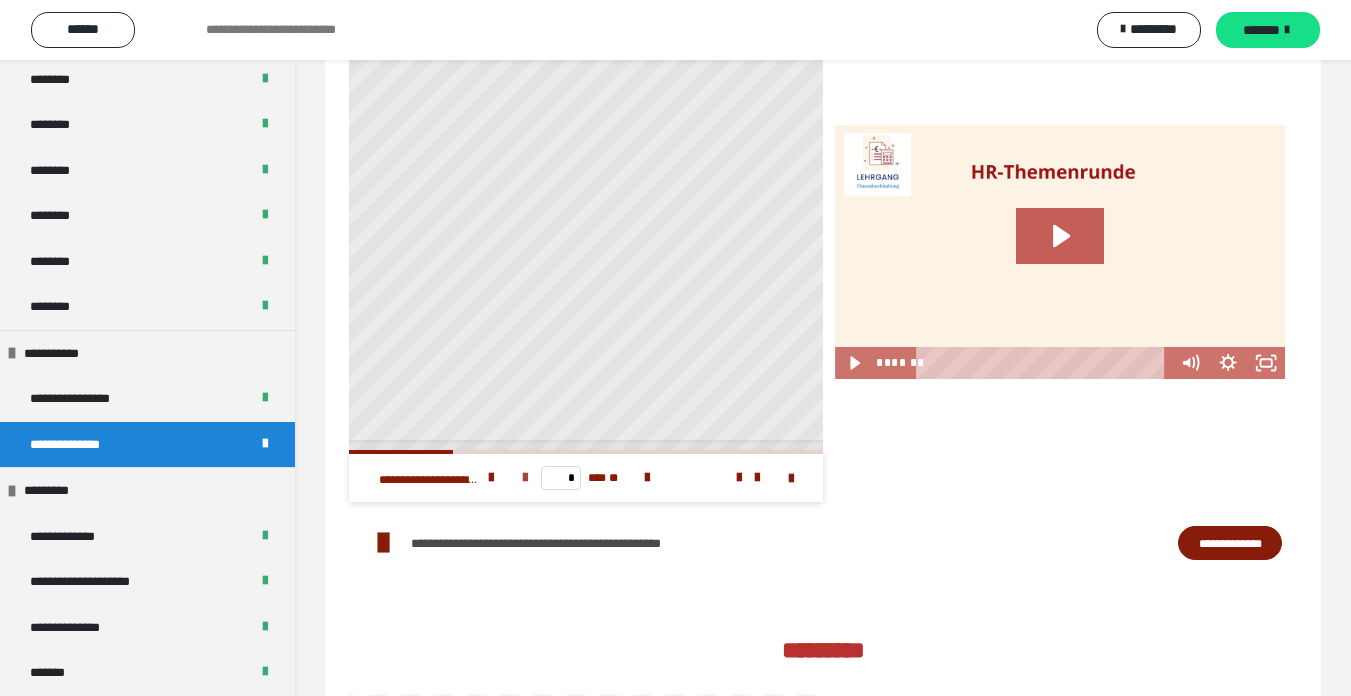 click at bounding box center (525, 478) 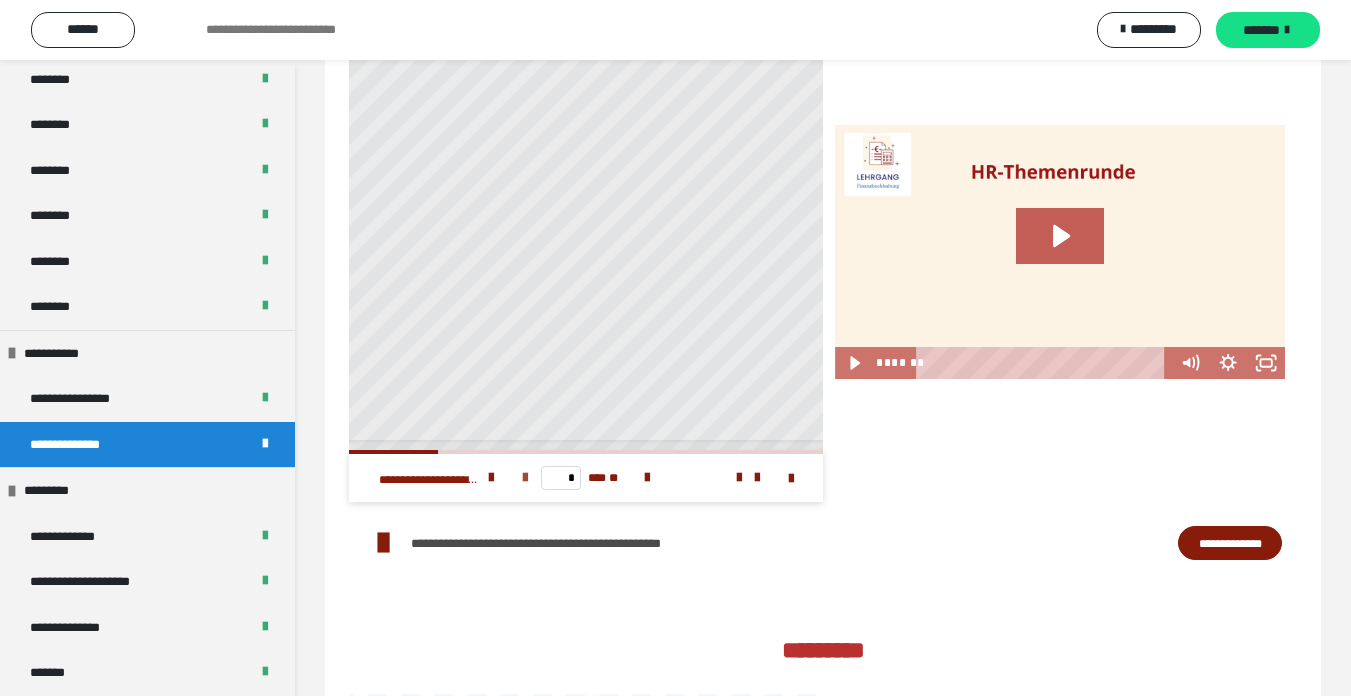 click at bounding box center (525, 478) 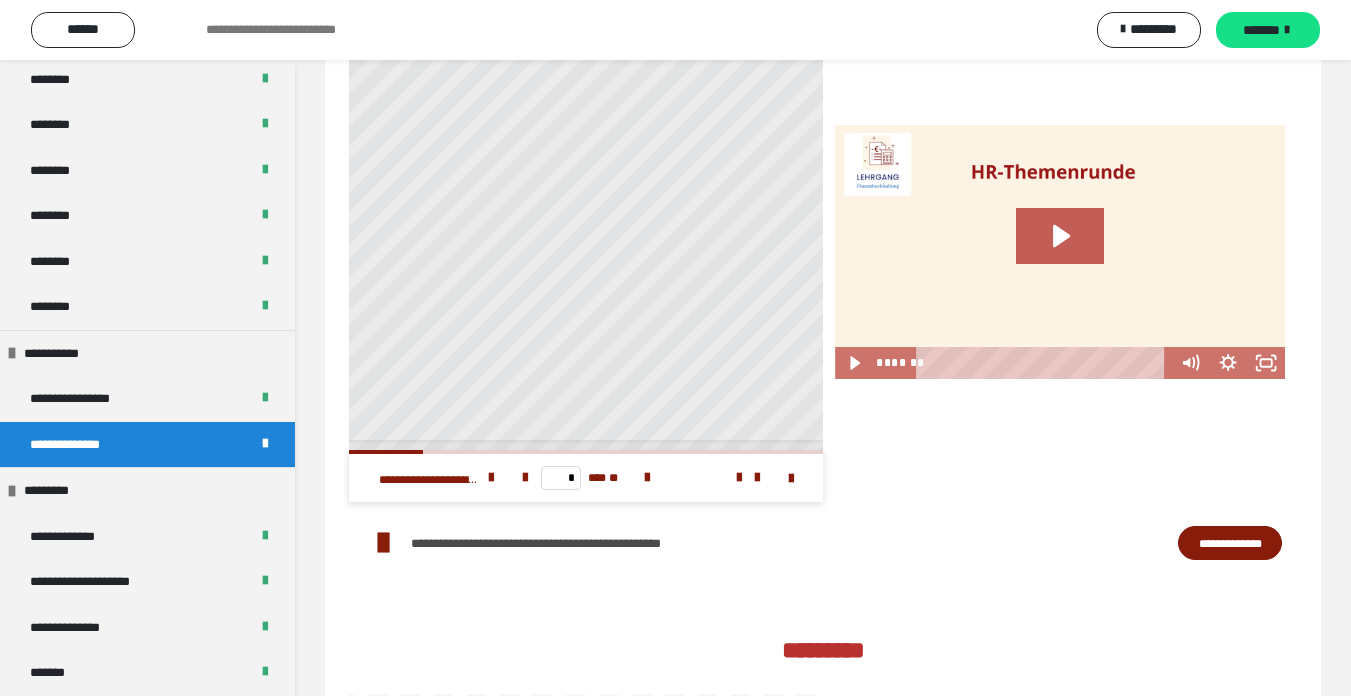 scroll, scrollTop: 7, scrollLeft: 120, axis: both 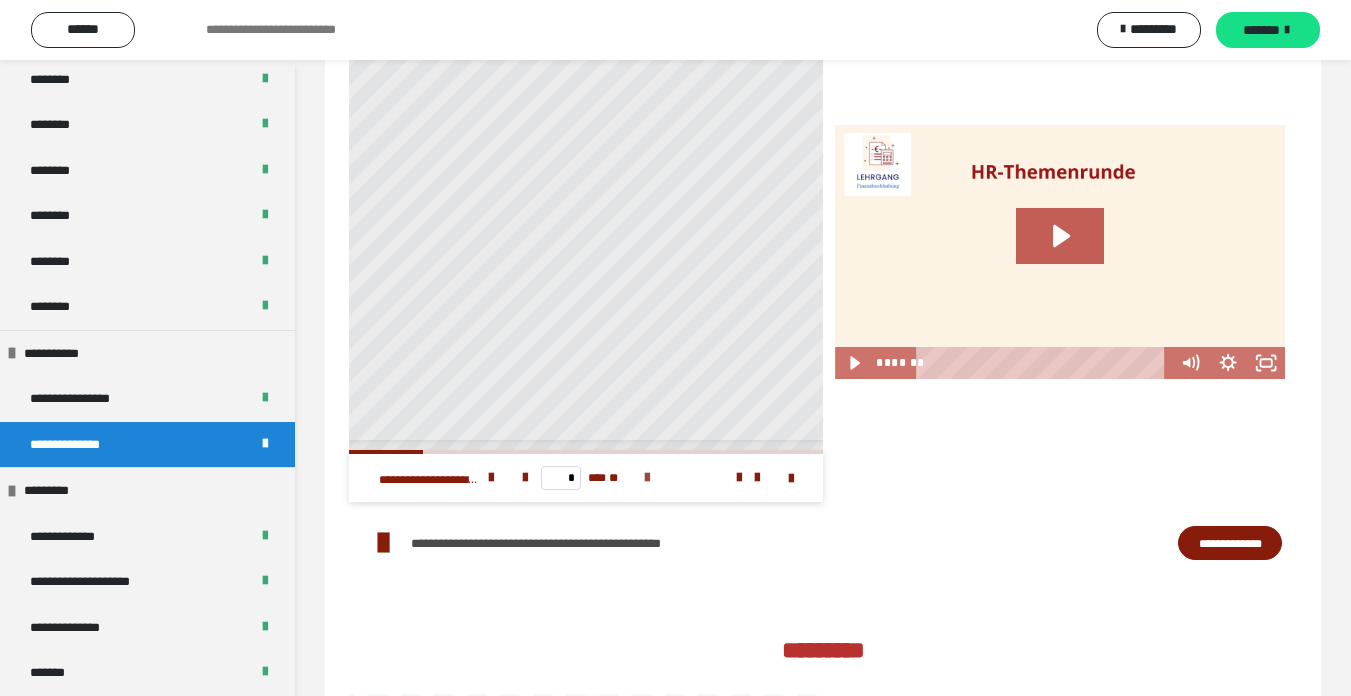 click at bounding box center [647, 478] 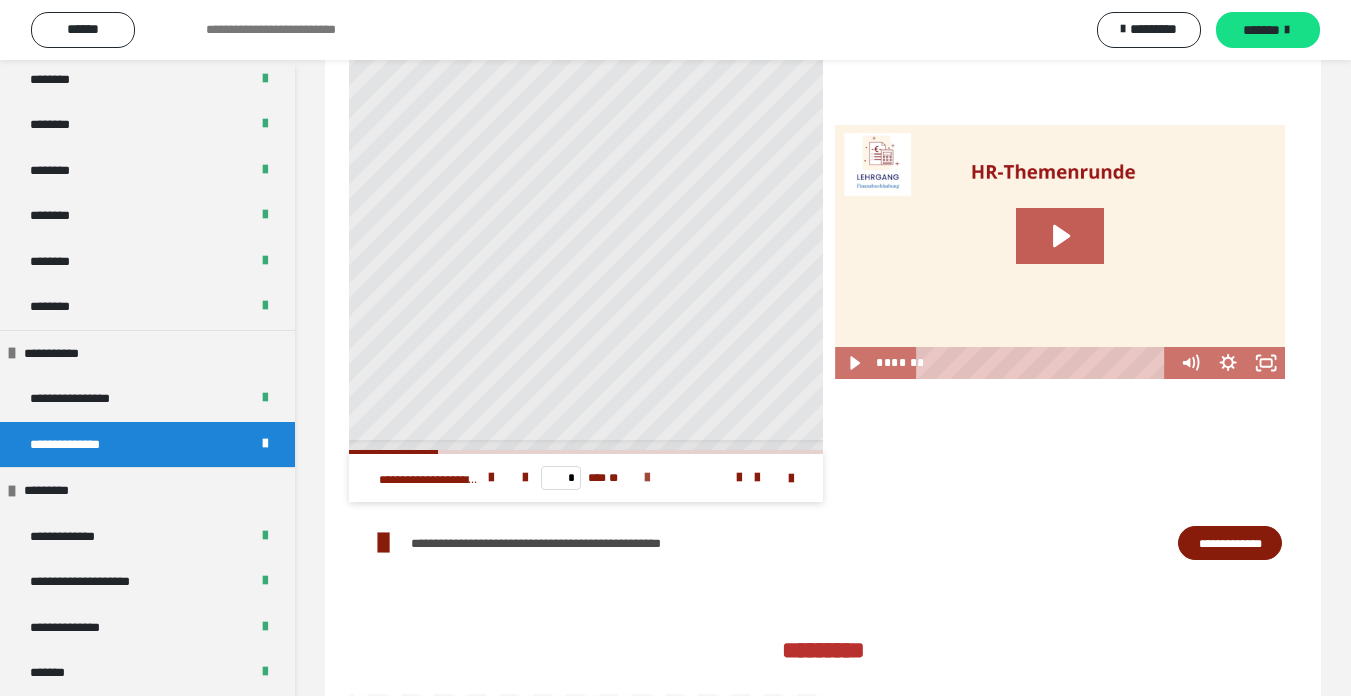 click at bounding box center [647, 478] 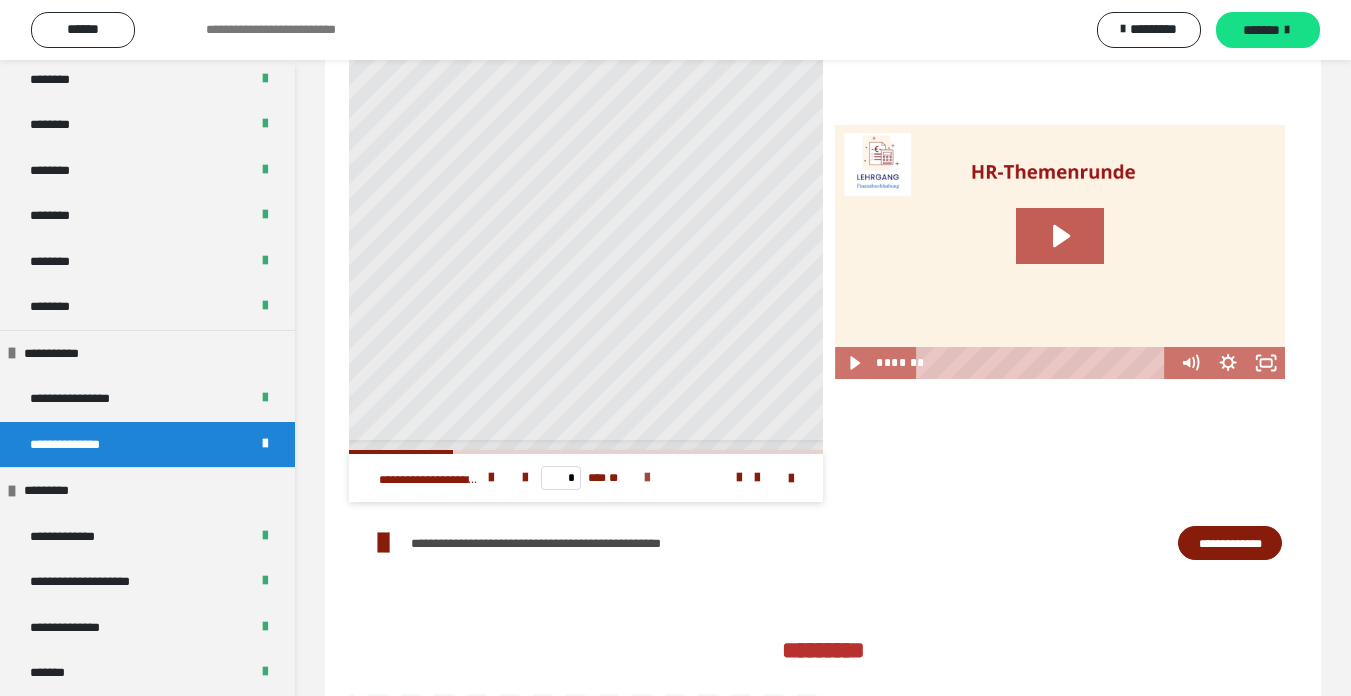 click at bounding box center (647, 478) 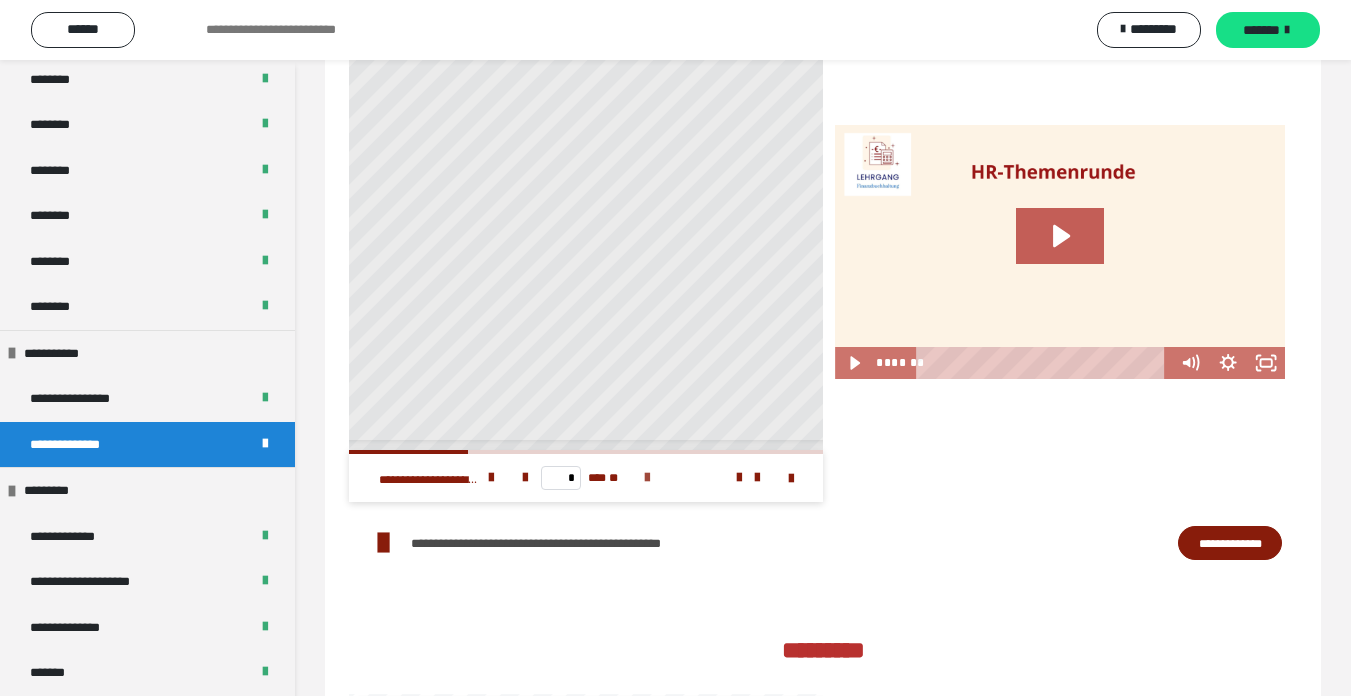 scroll, scrollTop: 0, scrollLeft: 0, axis: both 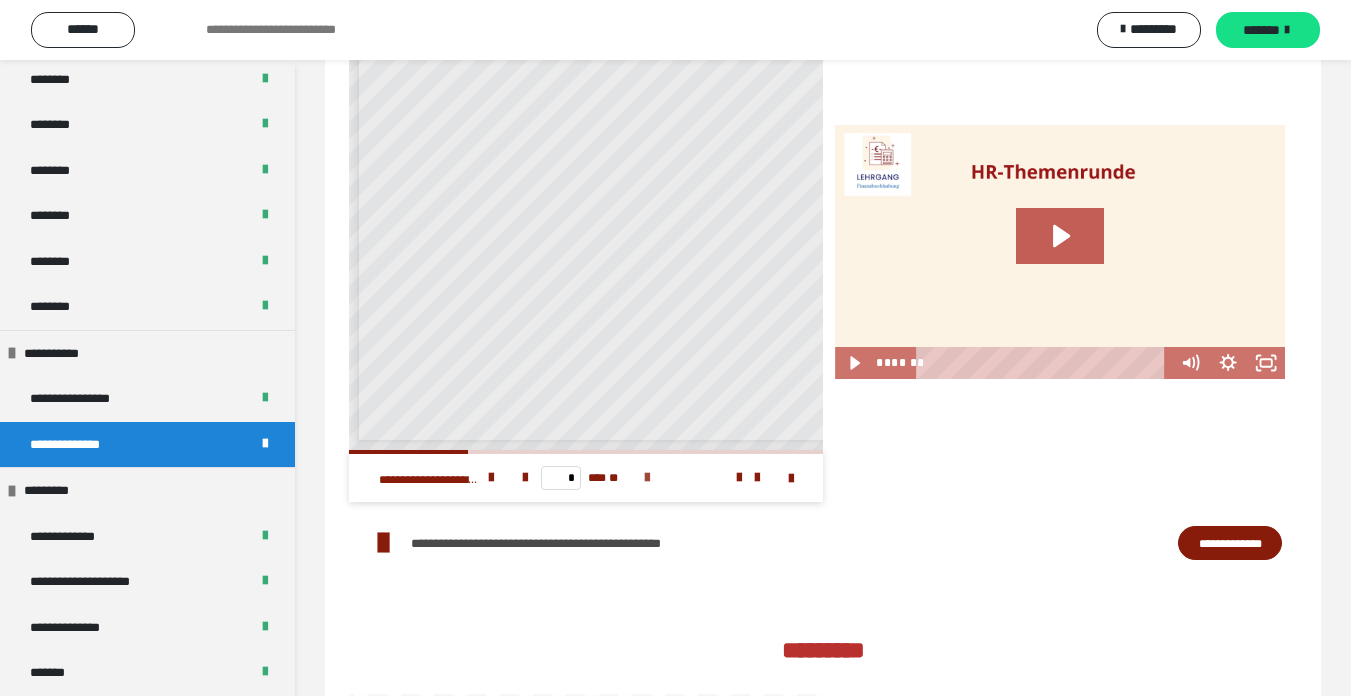 click at bounding box center [647, 478] 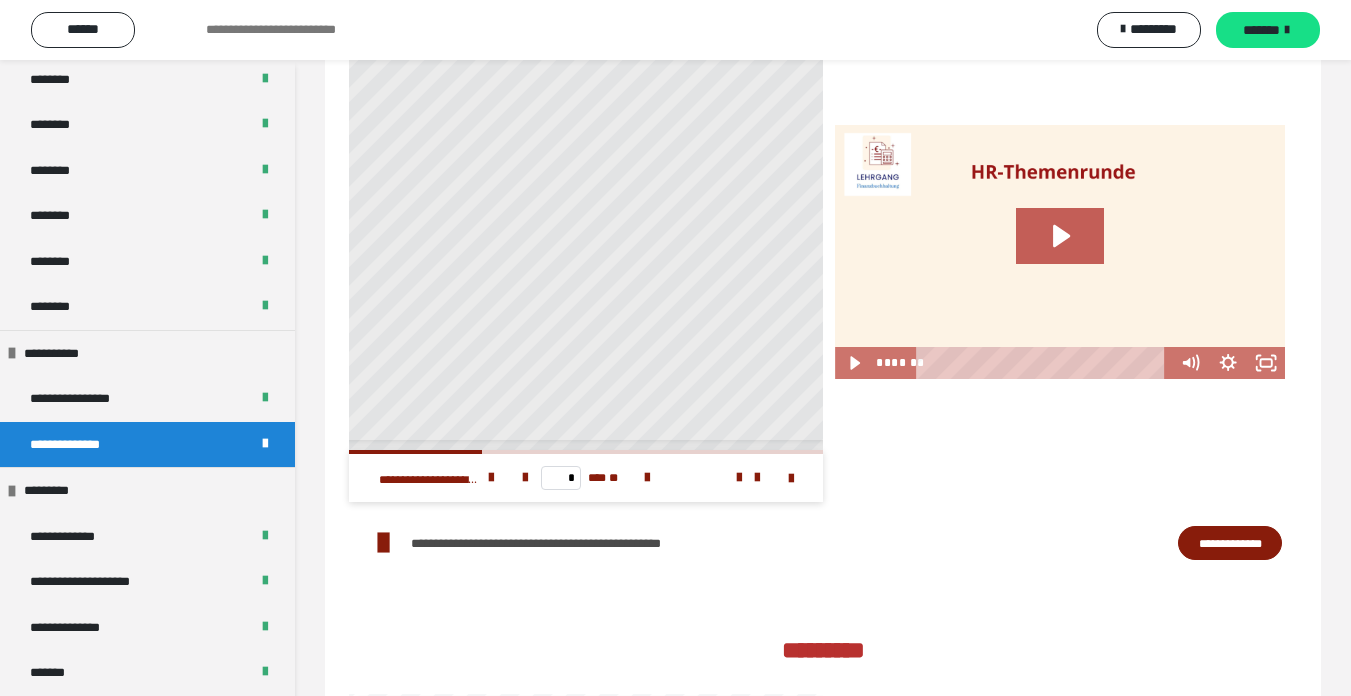 scroll, scrollTop: 0, scrollLeft: 0, axis: both 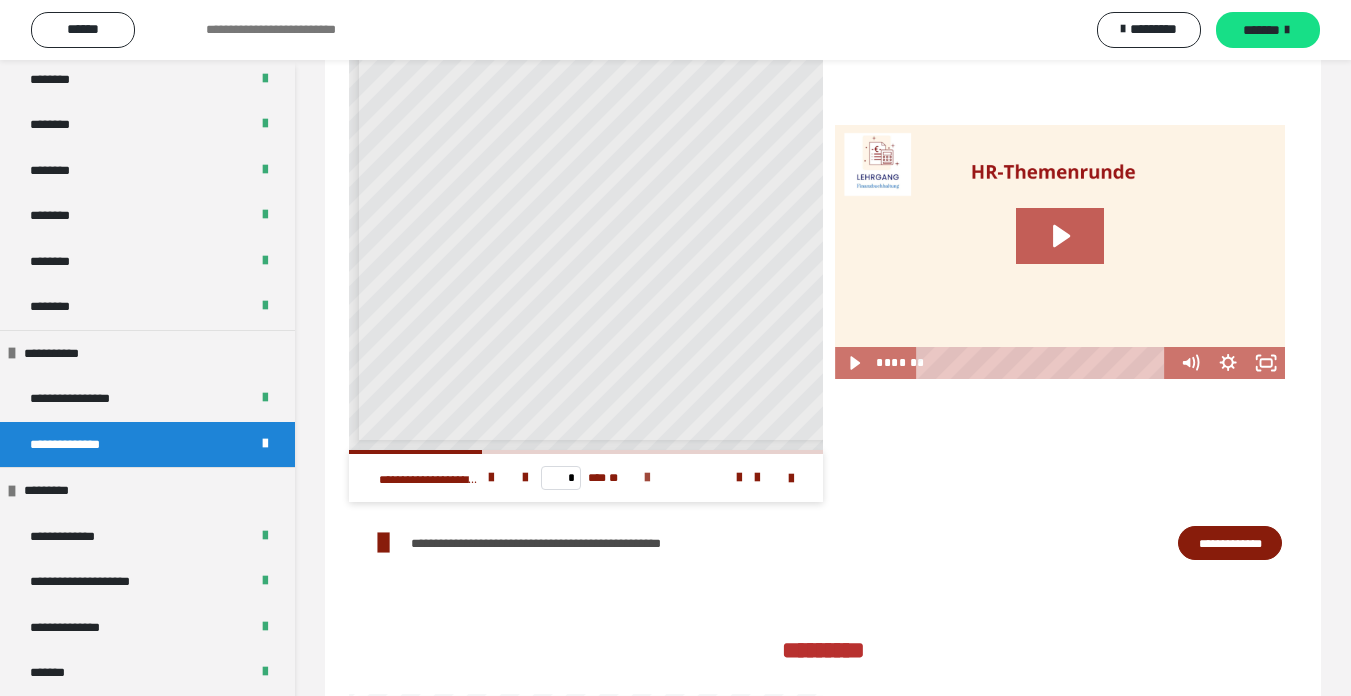 click at bounding box center (647, 478) 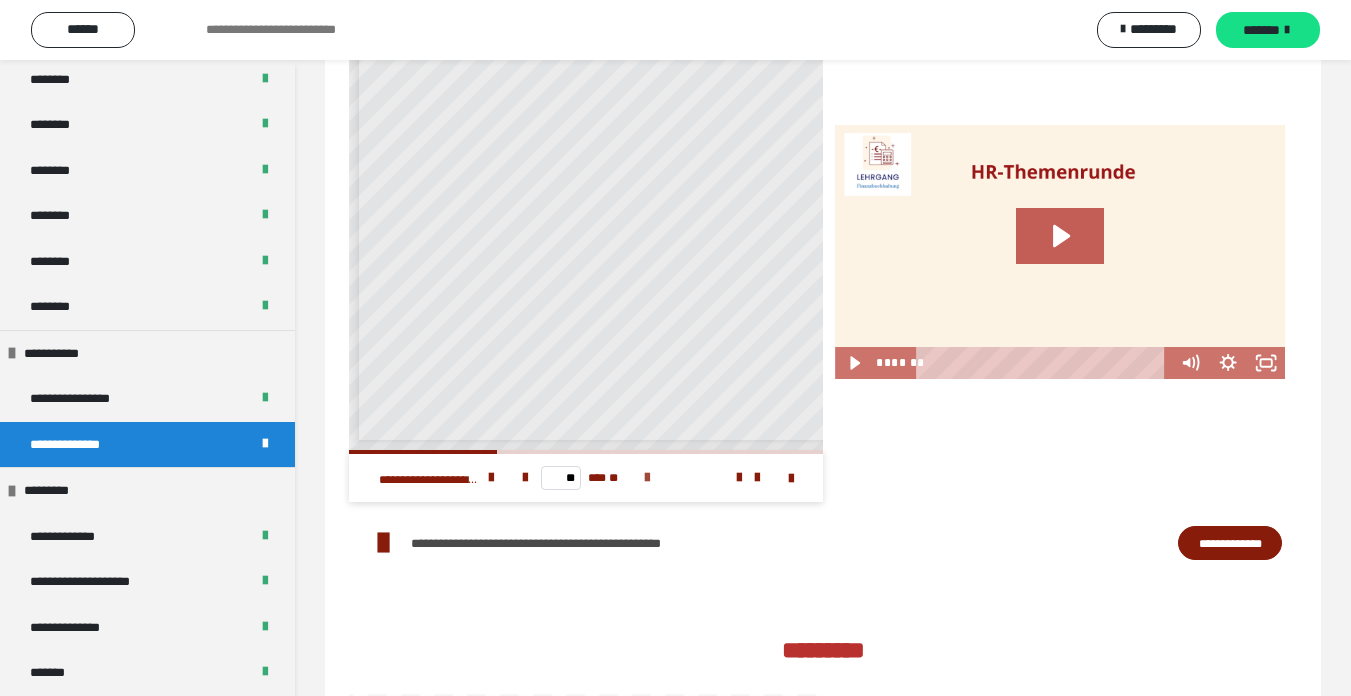 click at bounding box center [647, 478] 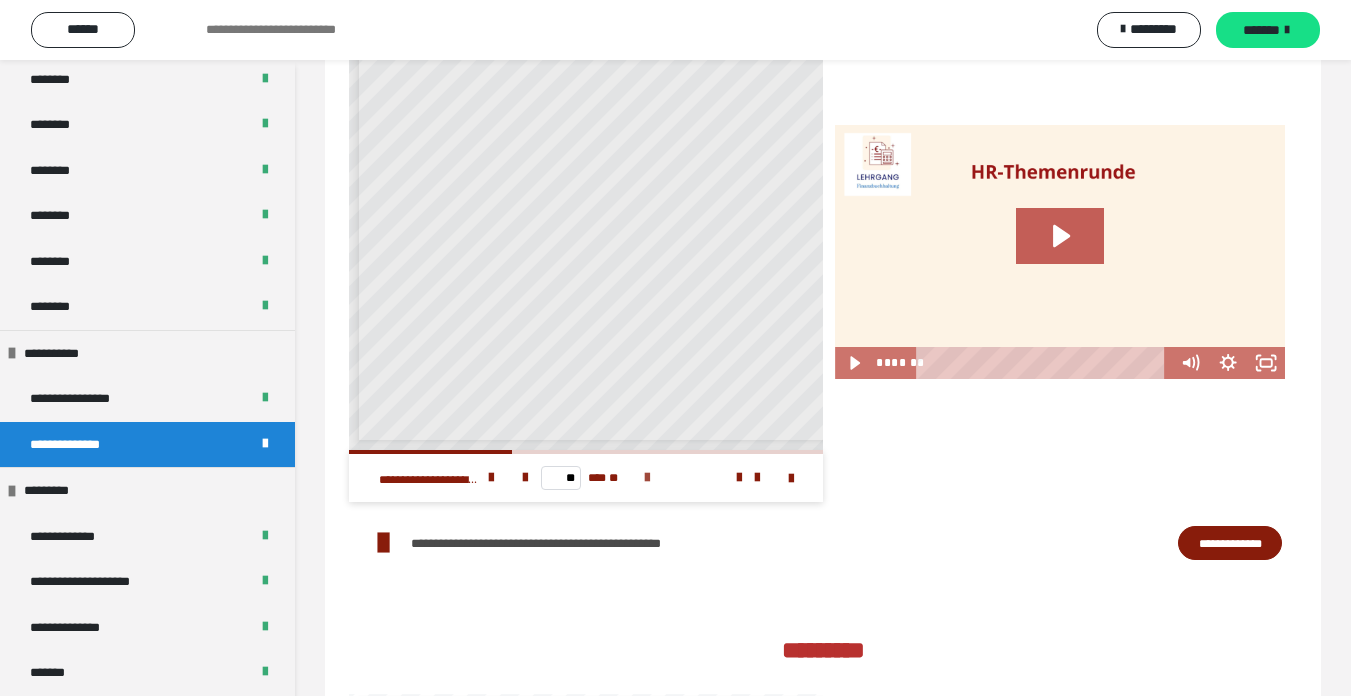 click at bounding box center [647, 478] 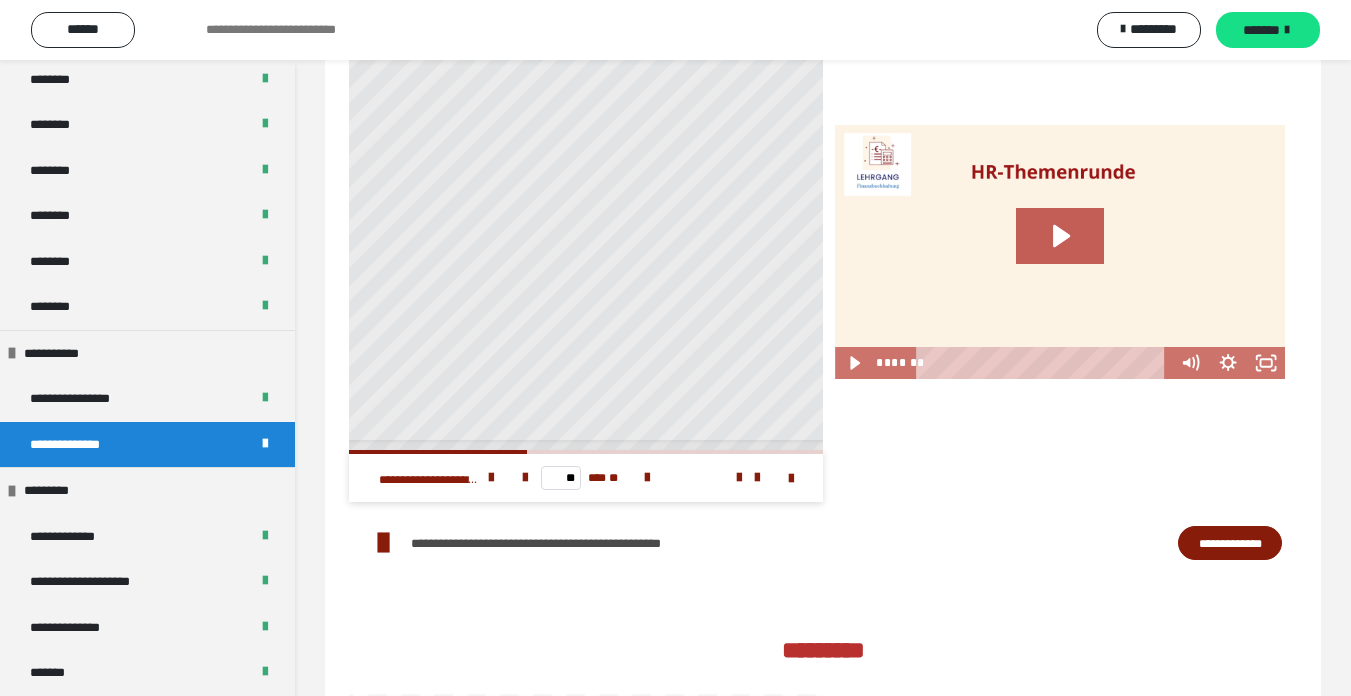 scroll, scrollTop: 0, scrollLeft: 330, axis: horizontal 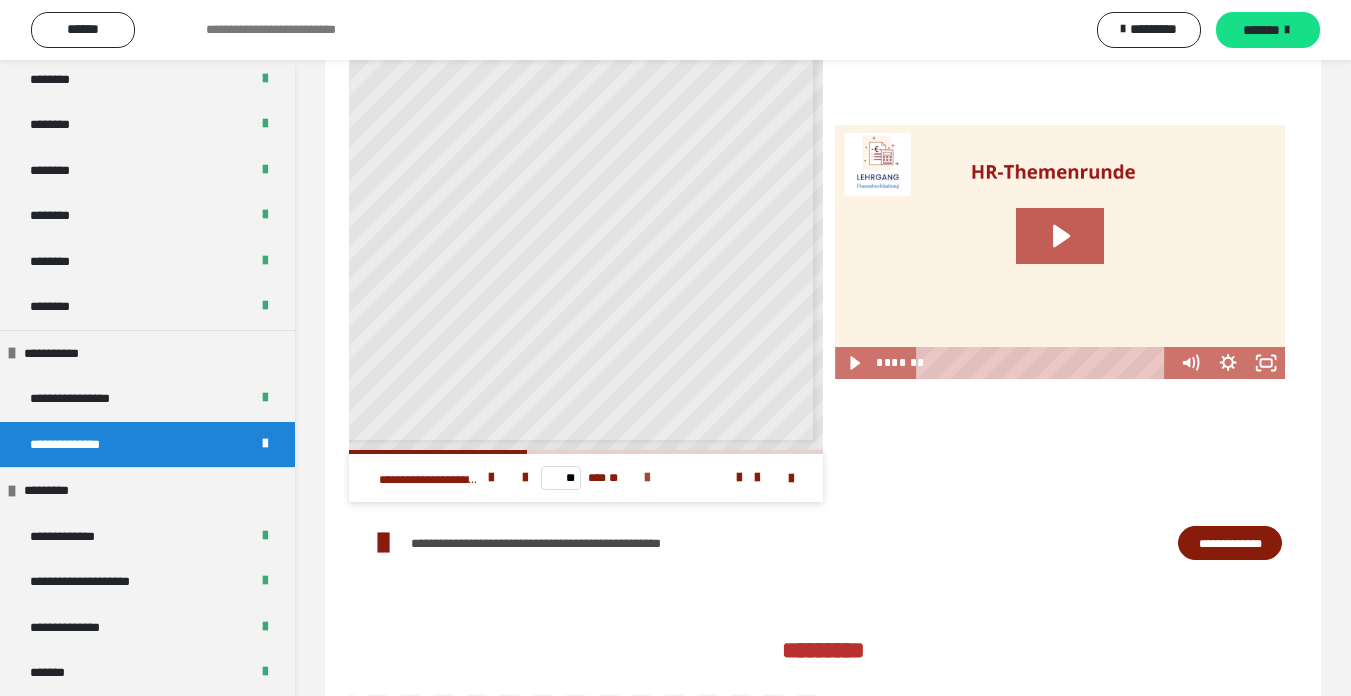 click at bounding box center (647, 478) 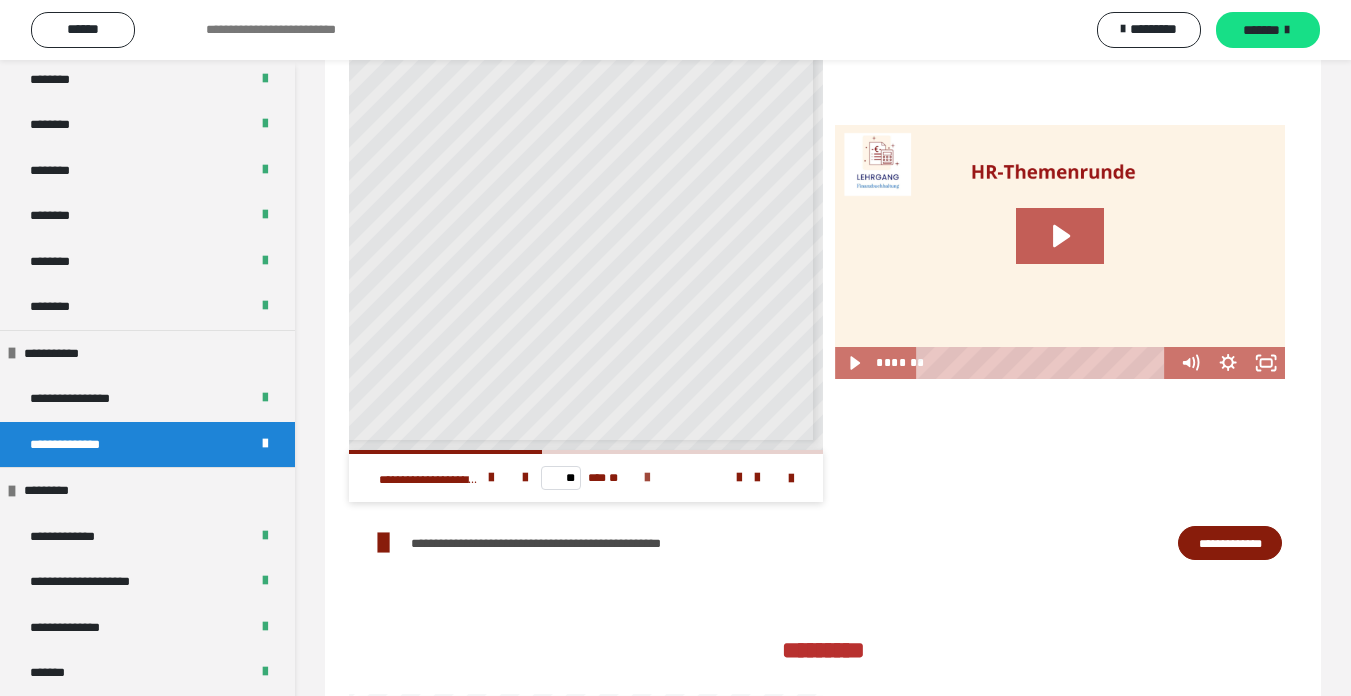 scroll, scrollTop: 0, scrollLeft: 0, axis: both 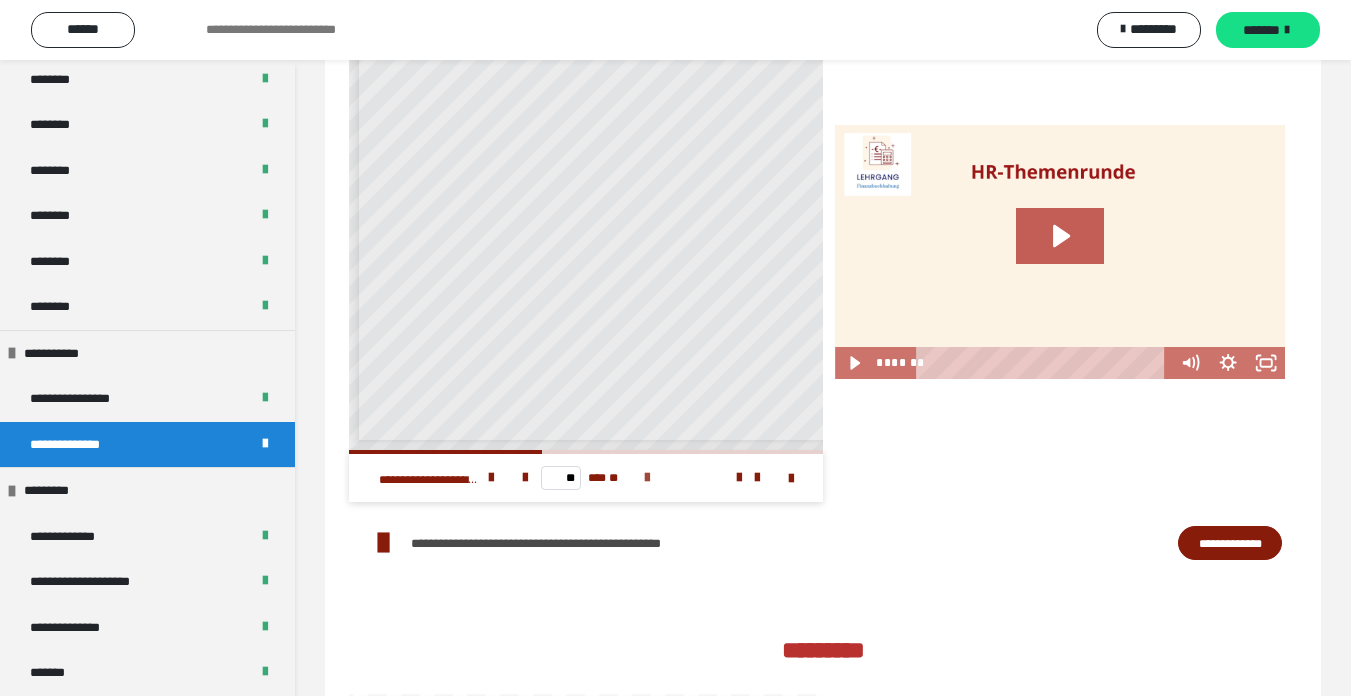 click at bounding box center [647, 478] 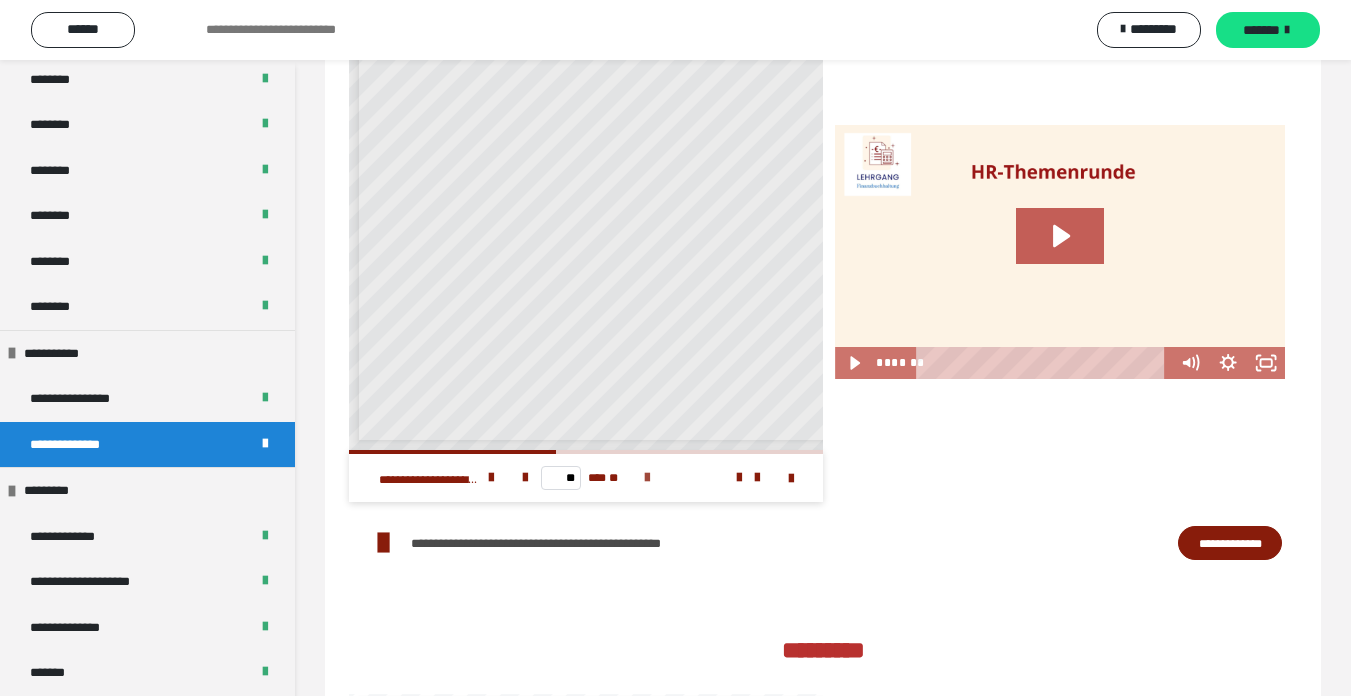 click at bounding box center [647, 478] 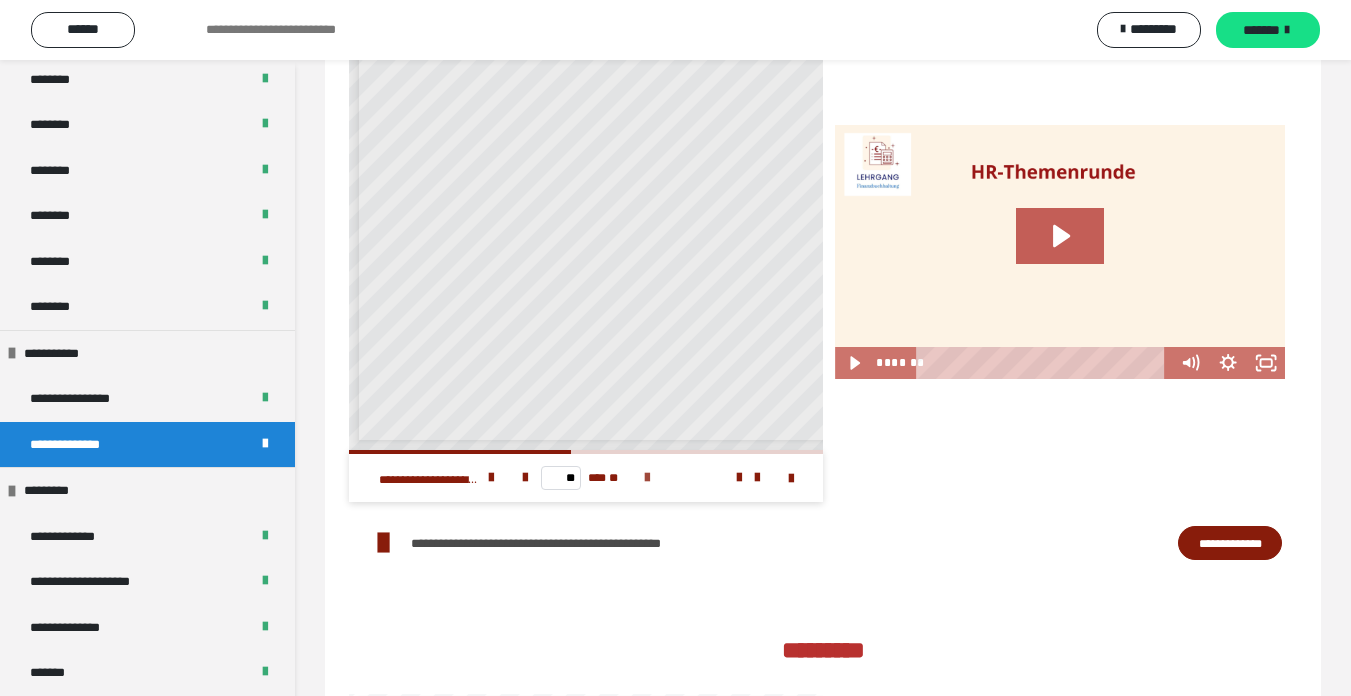 click at bounding box center [647, 478] 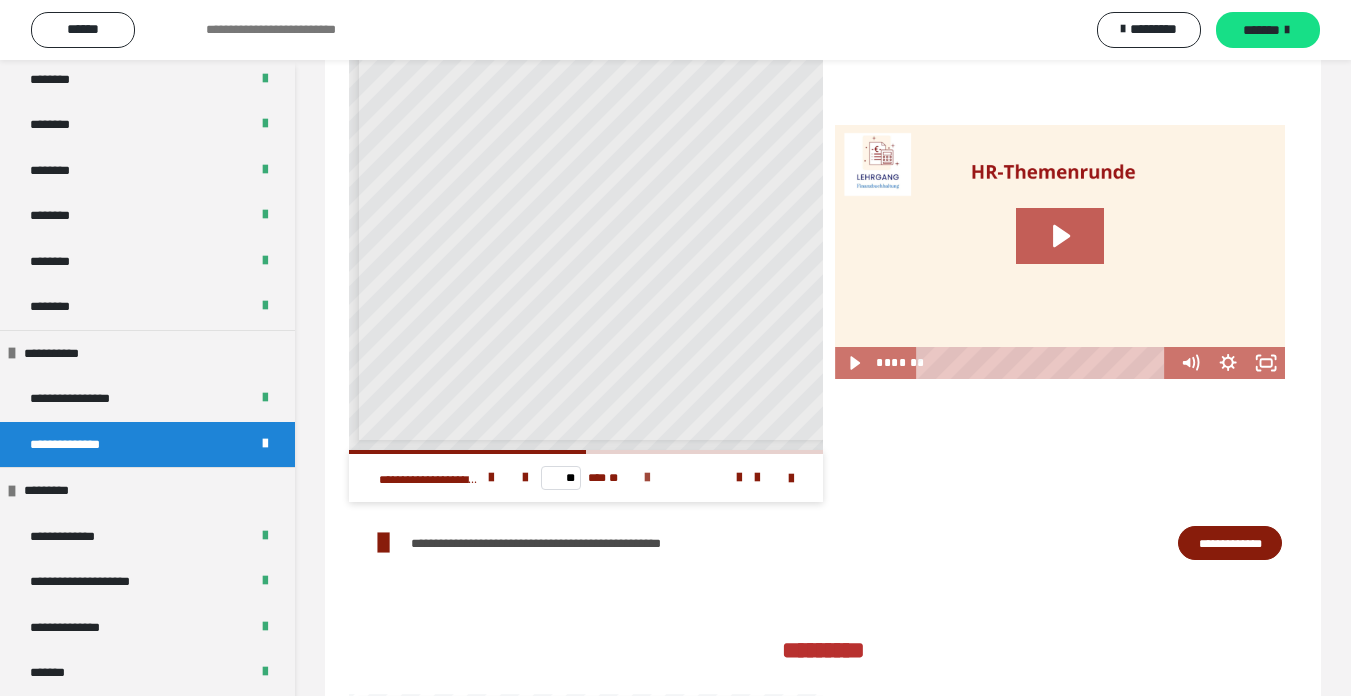 click at bounding box center [647, 478] 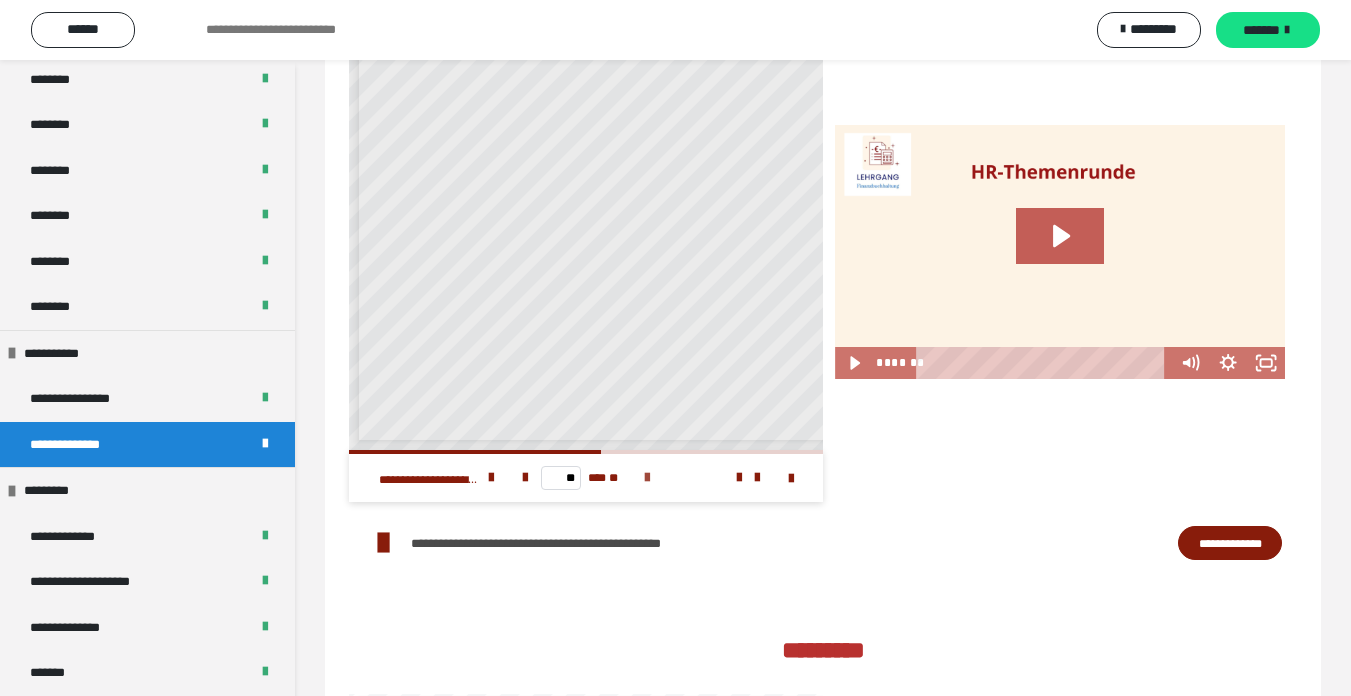 click at bounding box center [647, 478] 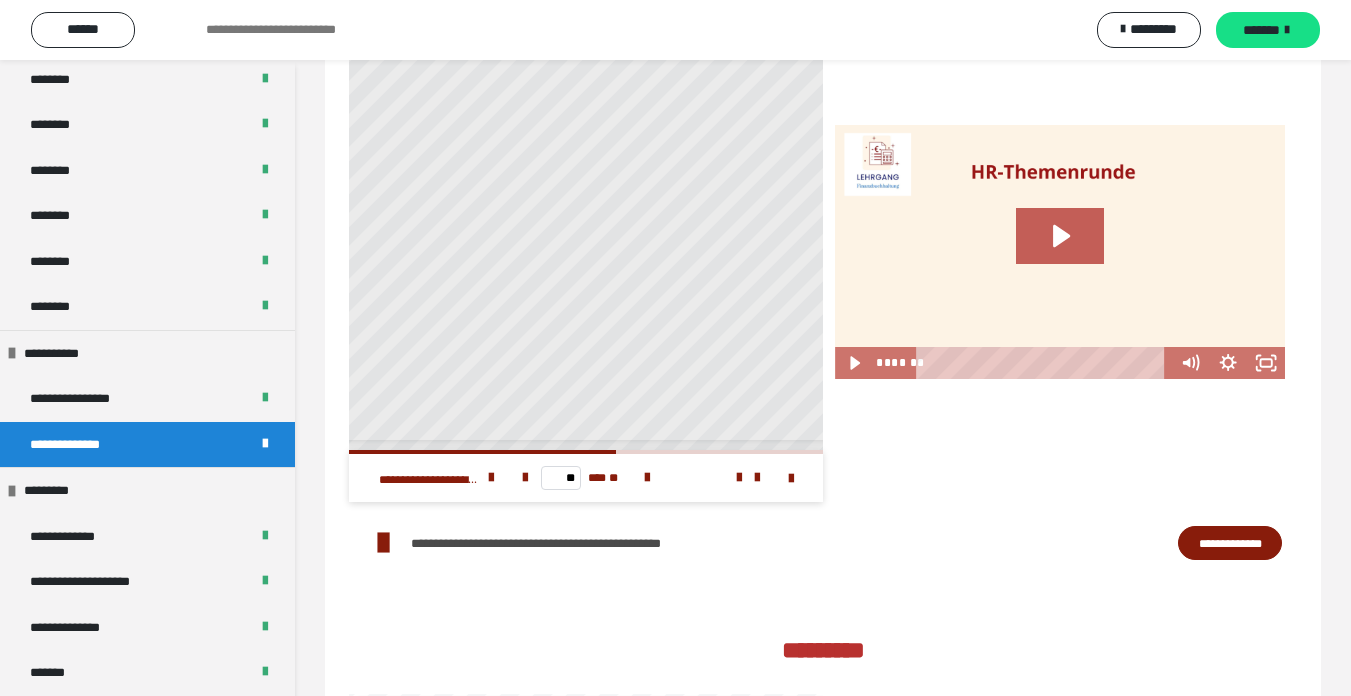 scroll, scrollTop: 0, scrollLeft: 21, axis: horizontal 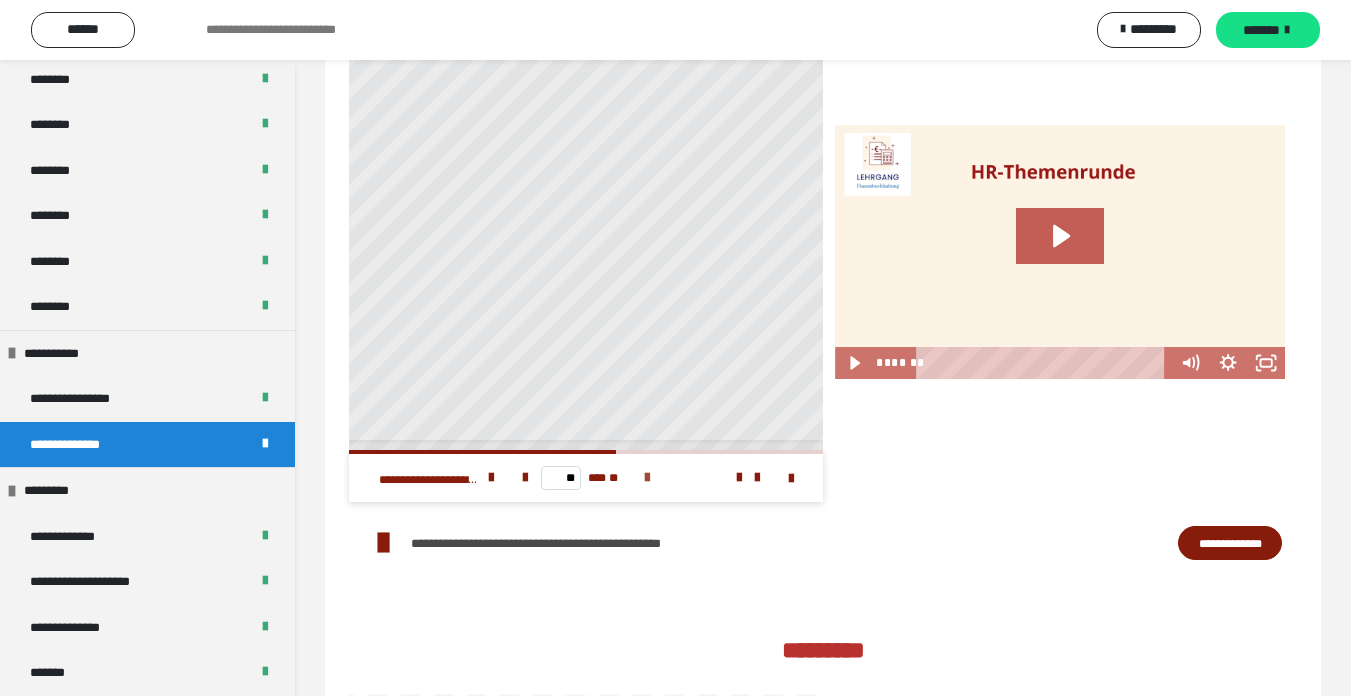 click at bounding box center (647, 478) 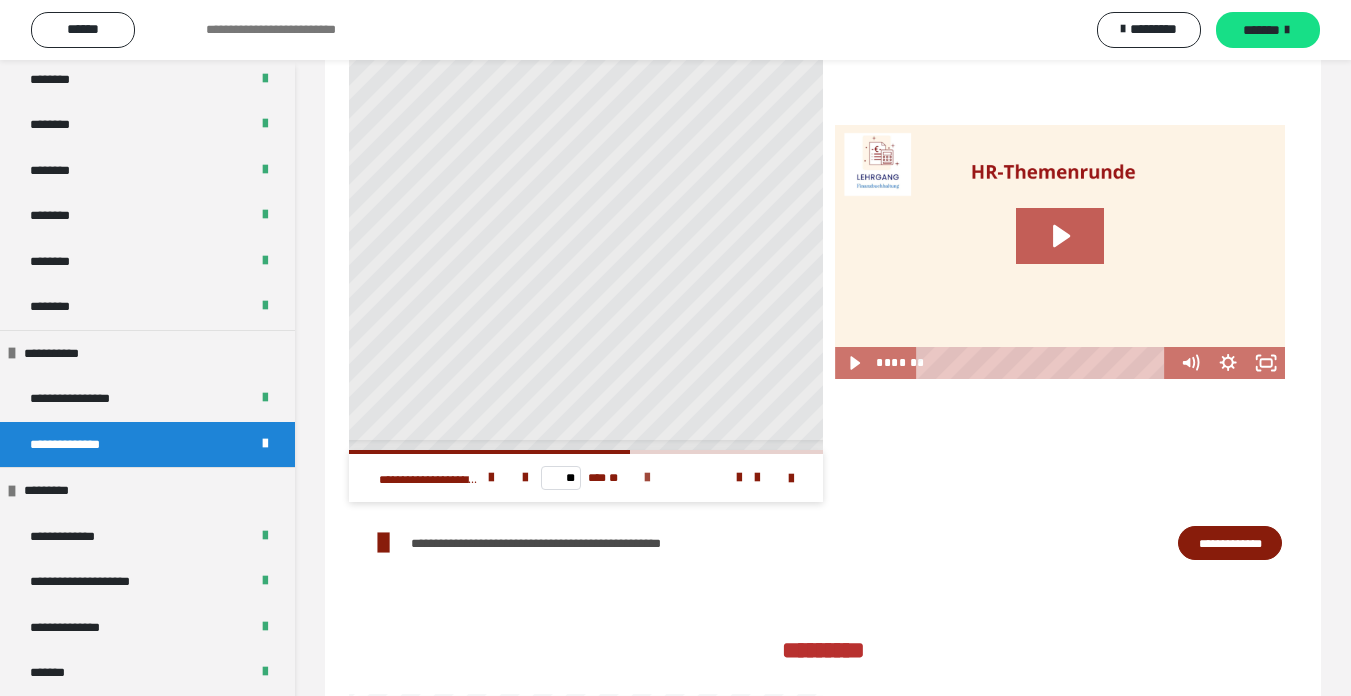 scroll, scrollTop: 0, scrollLeft: 0, axis: both 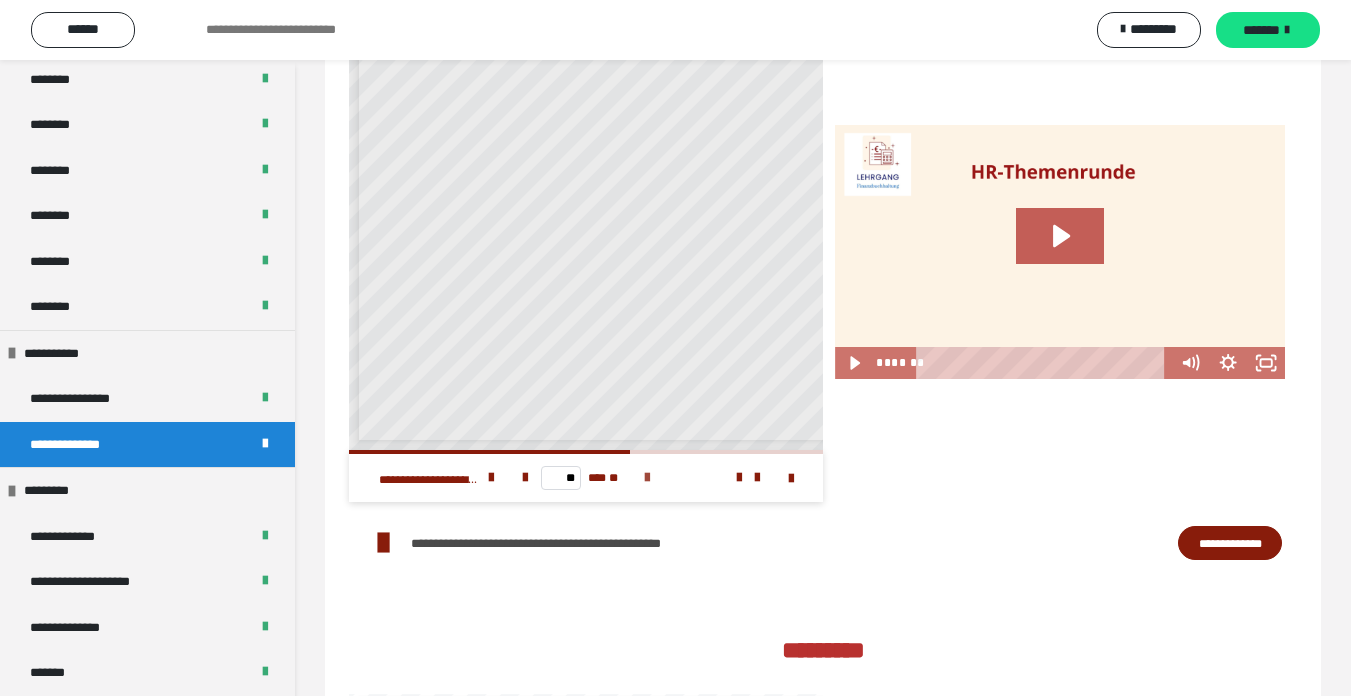click at bounding box center (647, 478) 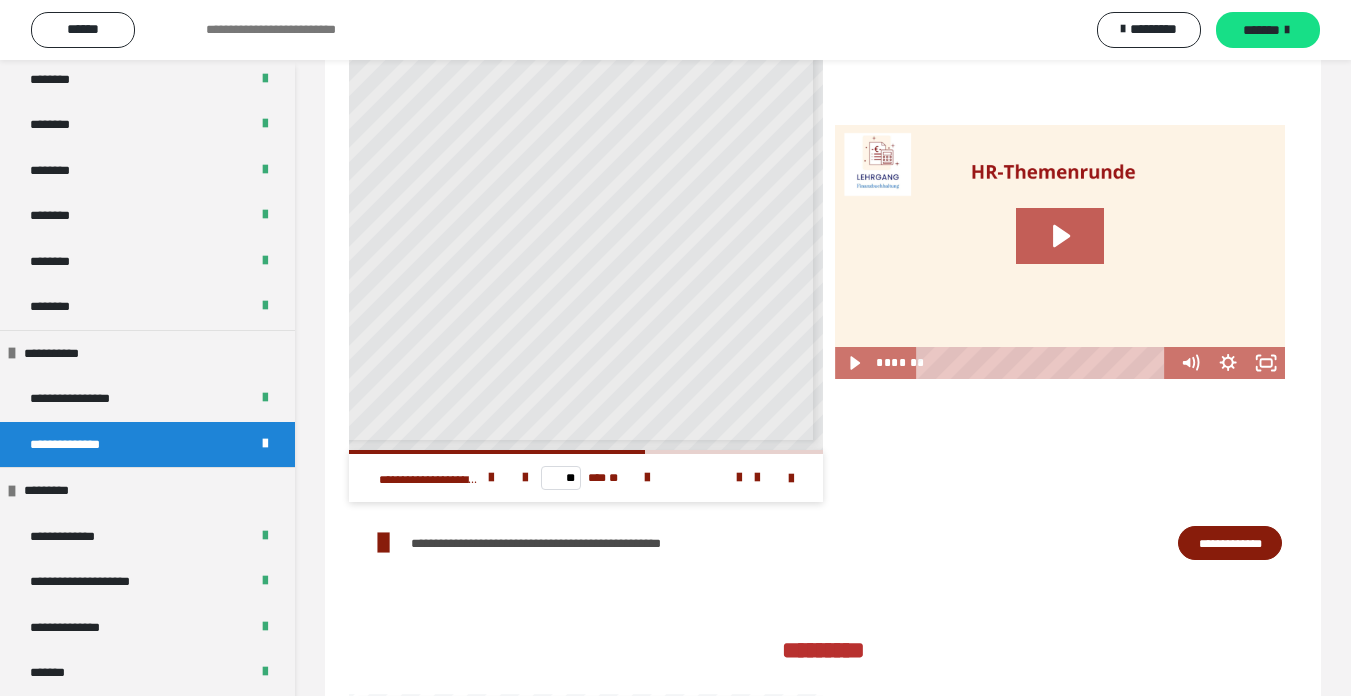 scroll, scrollTop: 0, scrollLeft: 330, axis: horizontal 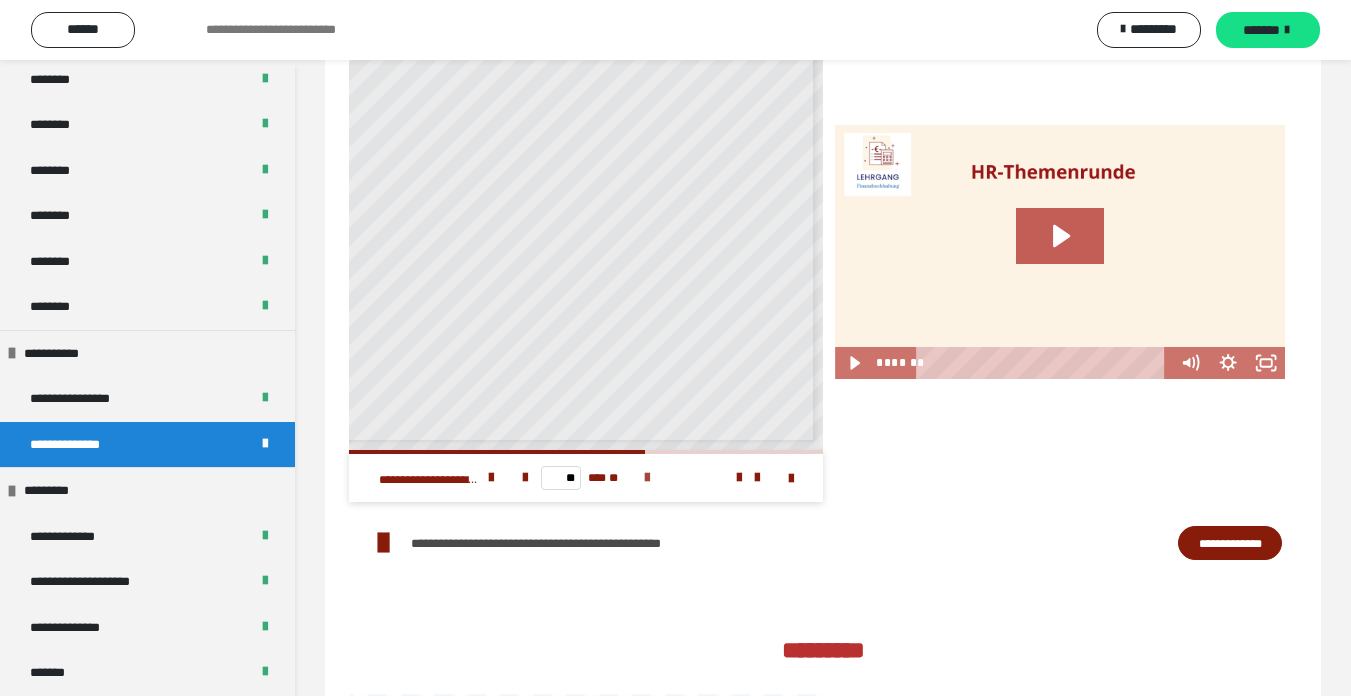 click at bounding box center (647, 478) 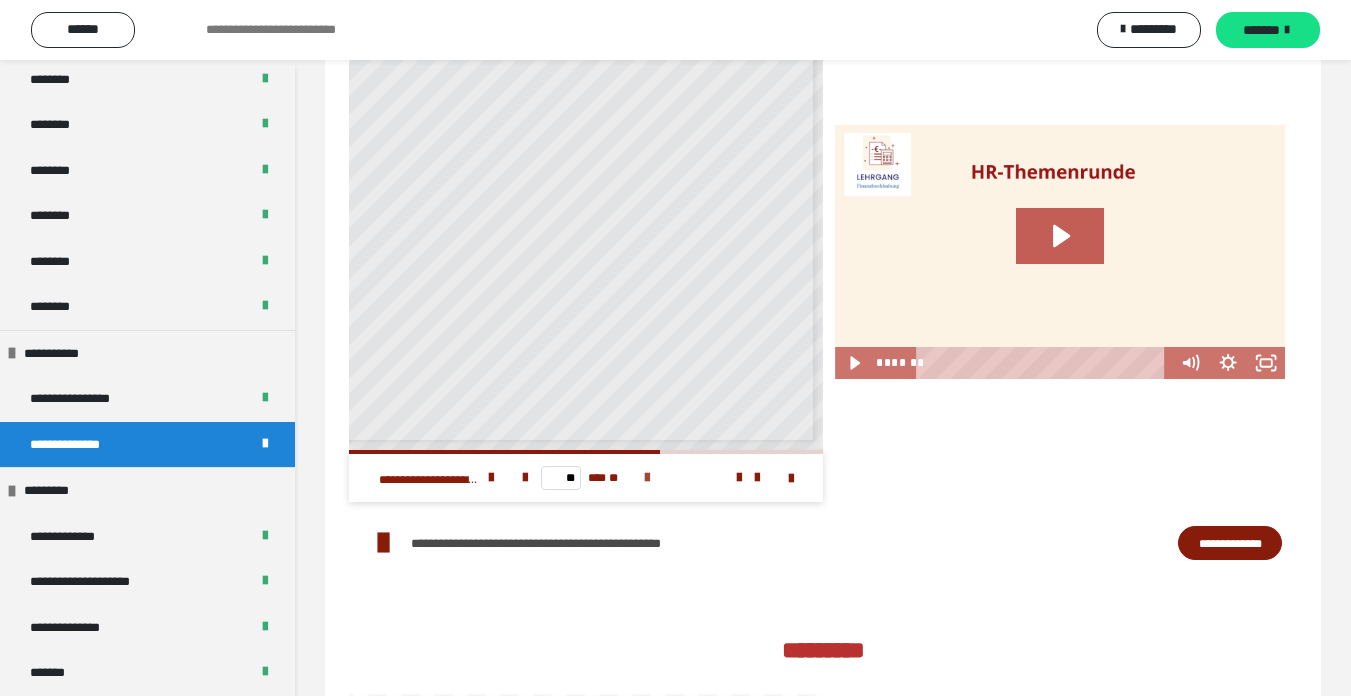 scroll, scrollTop: 0, scrollLeft: 0, axis: both 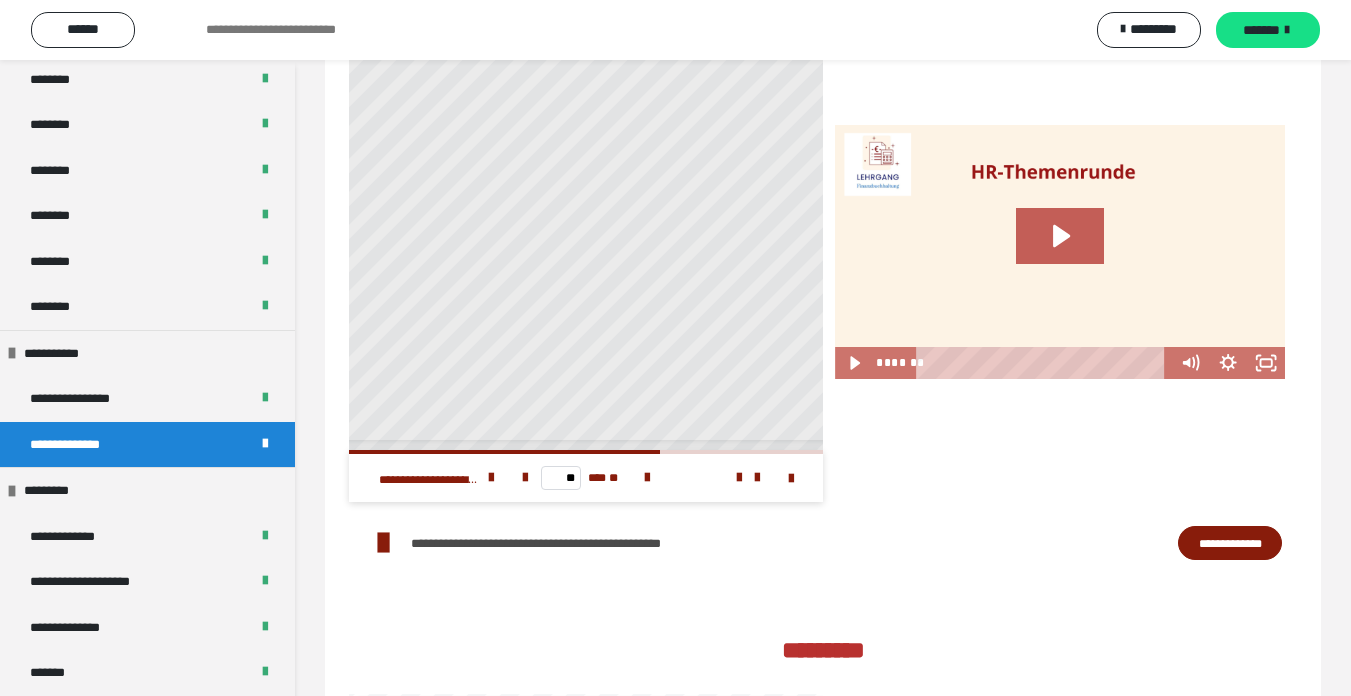 click on "**********" at bounding box center [586, 252] 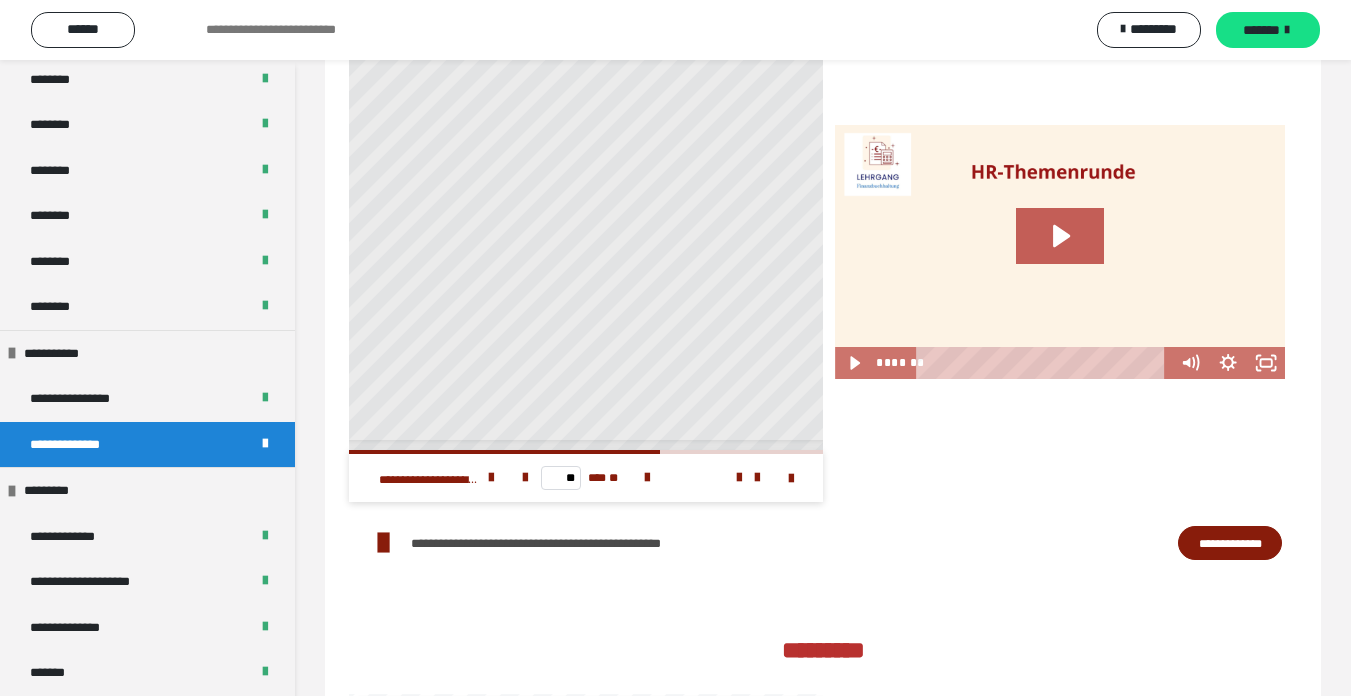 scroll, scrollTop: 7, scrollLeft: 320, axis: both 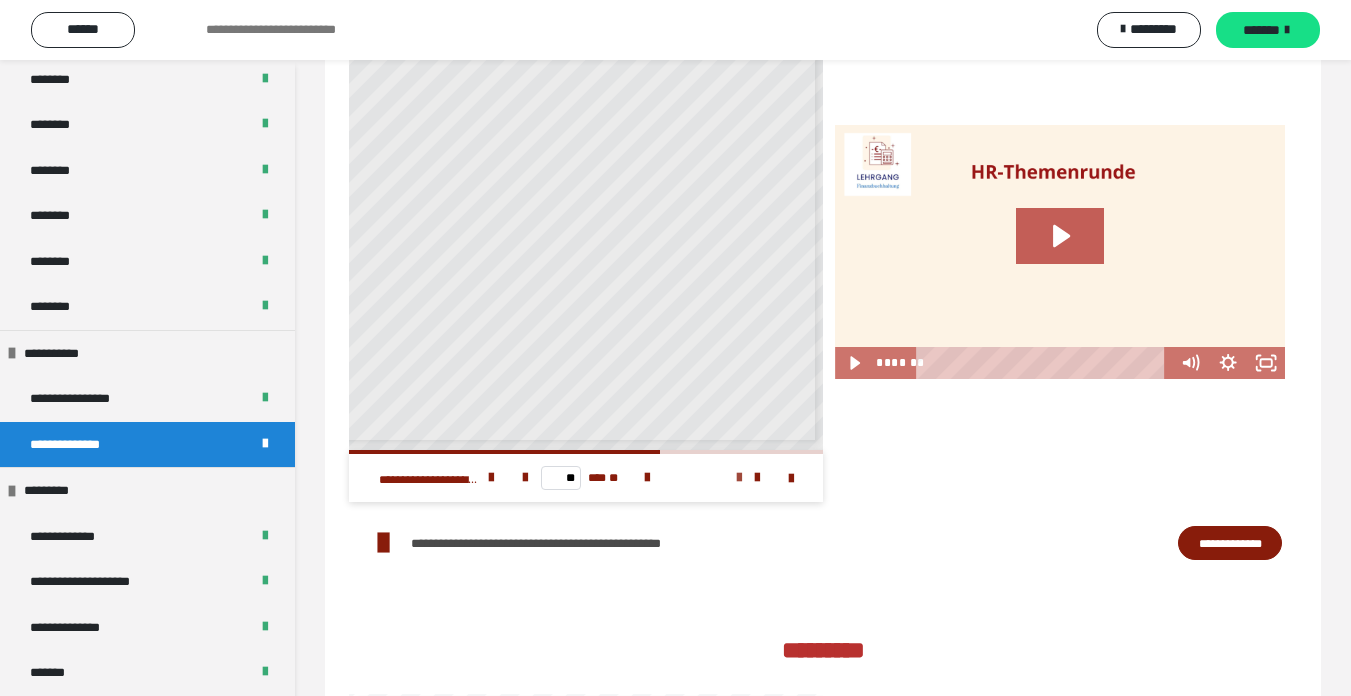 click at bounding box center (739, 478) 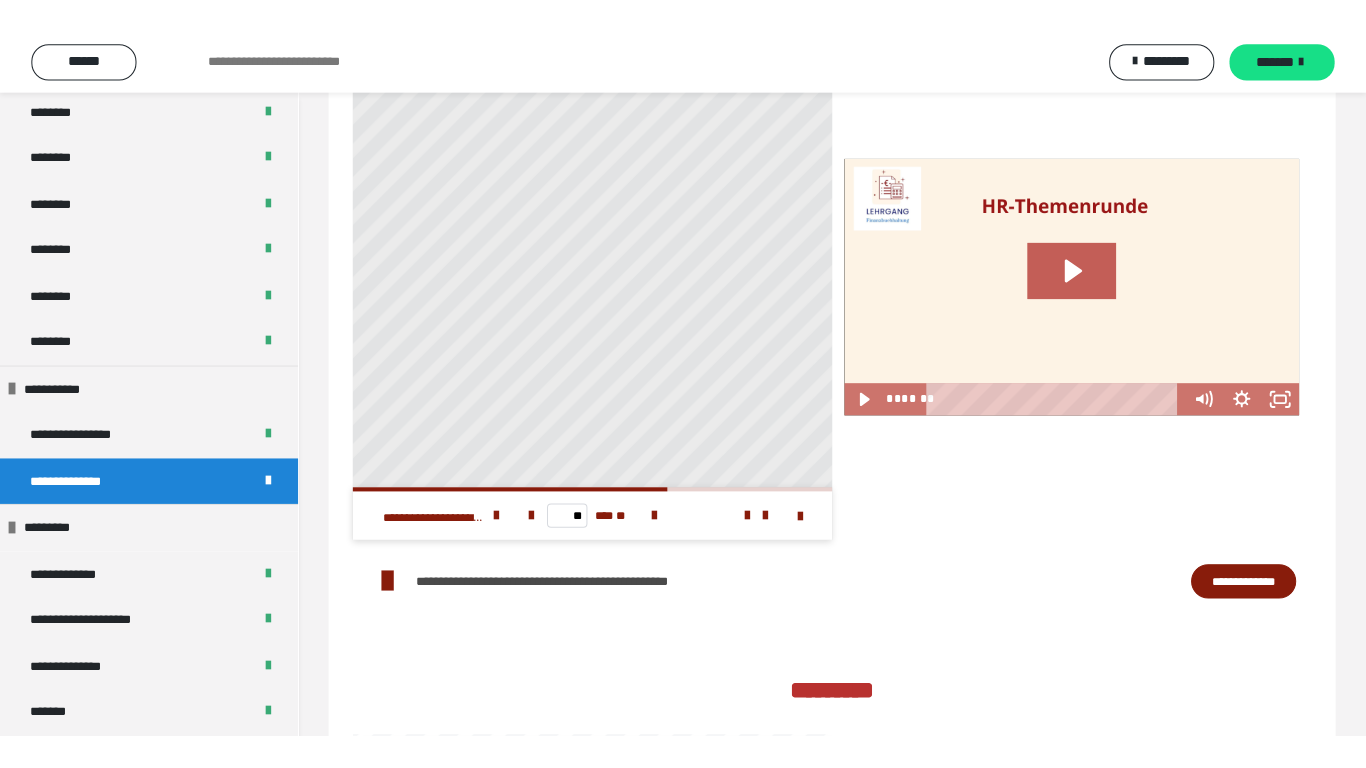 scroll, scrollTop: 90, scrollLeft: 388, axis: both 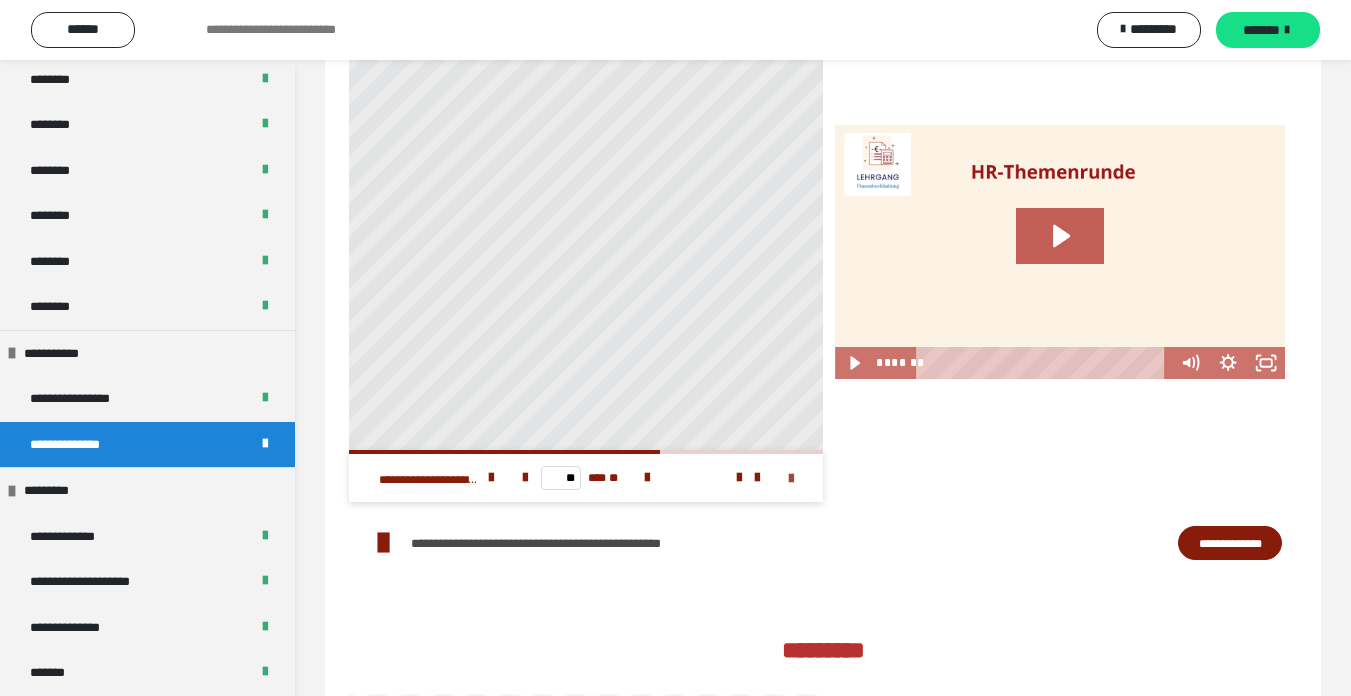 click at bounding box center [791, 479] 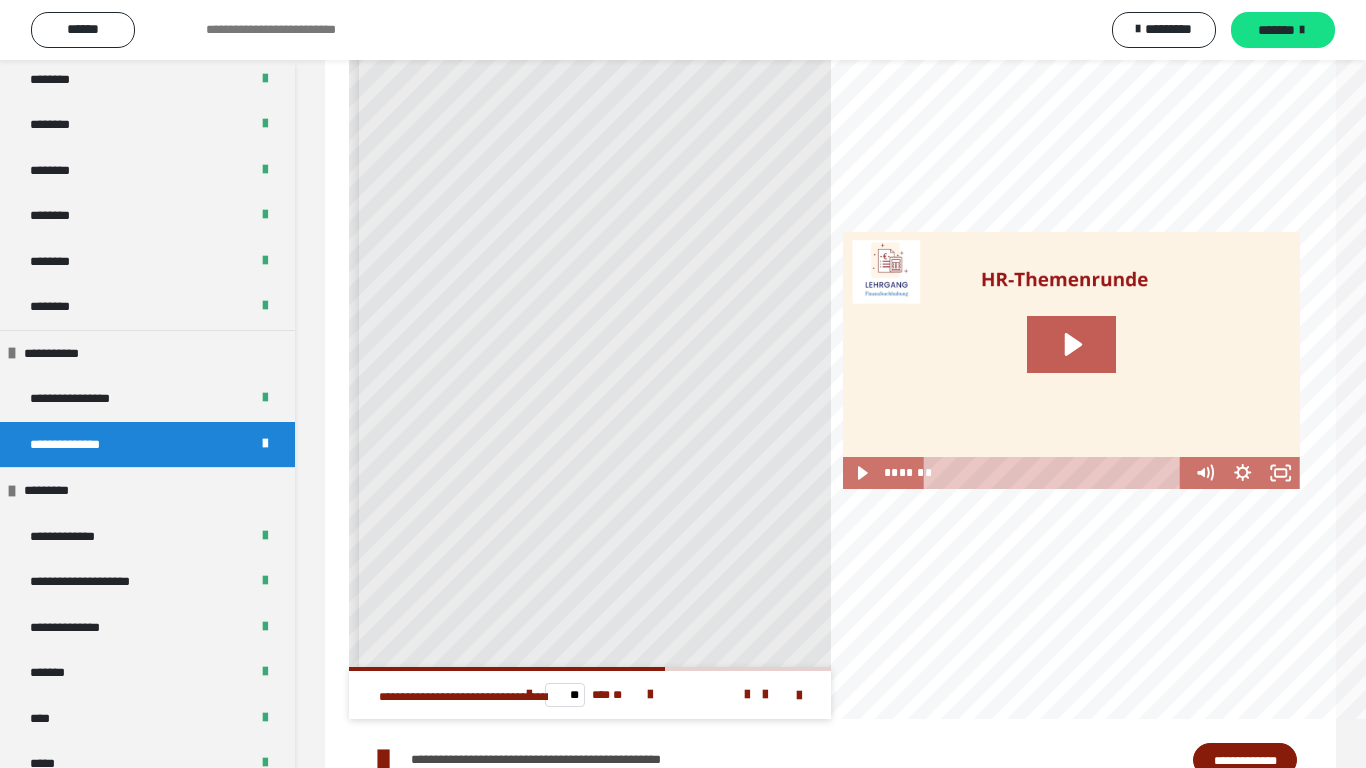 scroll, scrollTop: 6, scrollLeft: 0, axis: vertical 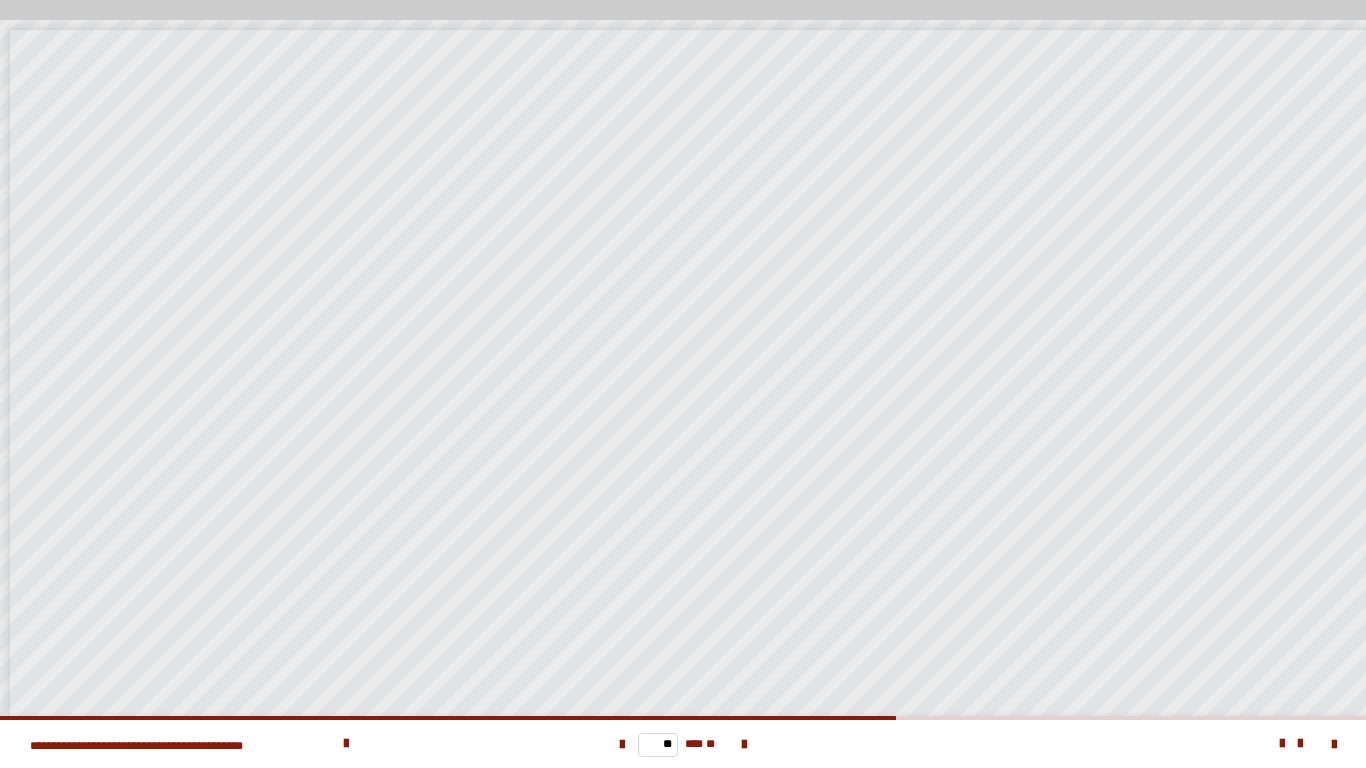 click on "**********" at bounding box center [683, 384] 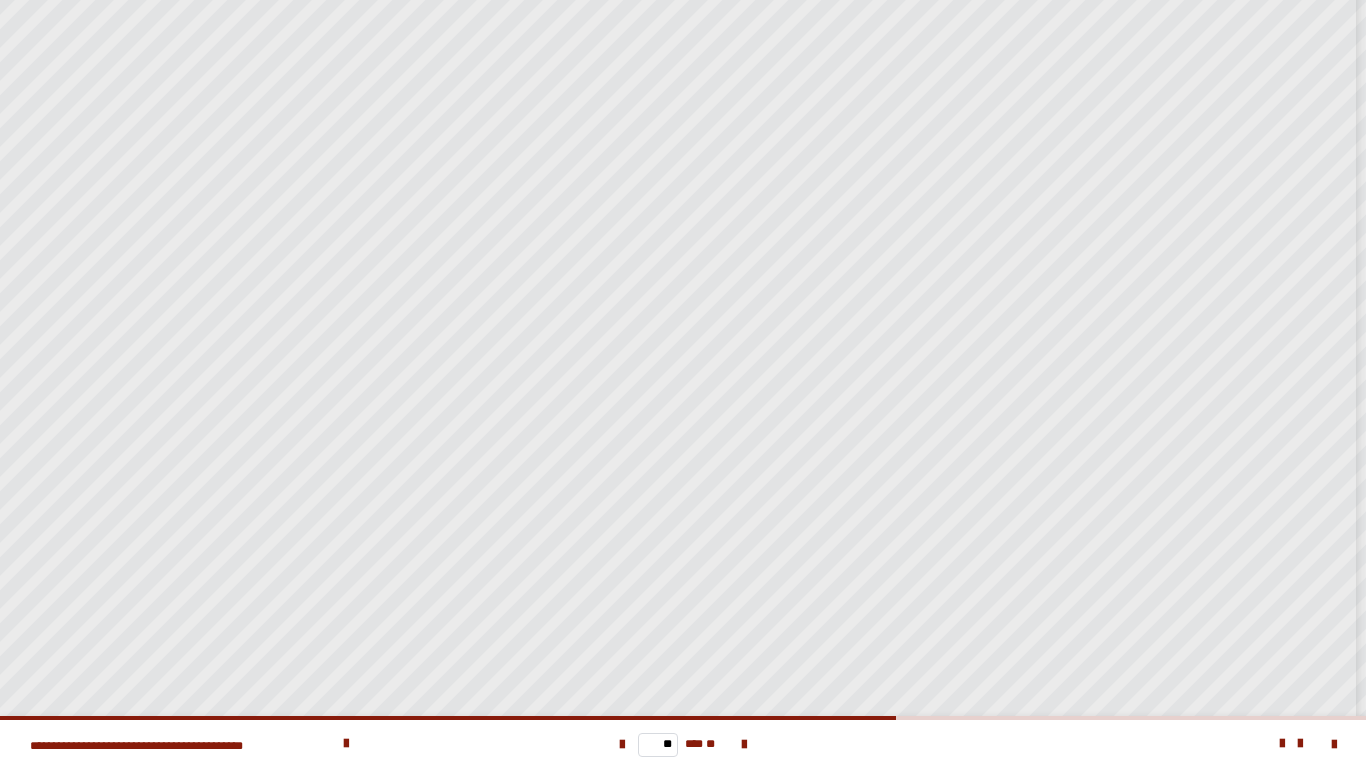 scroll, scrollTop: 162, scrollLeft: 234, axis: both 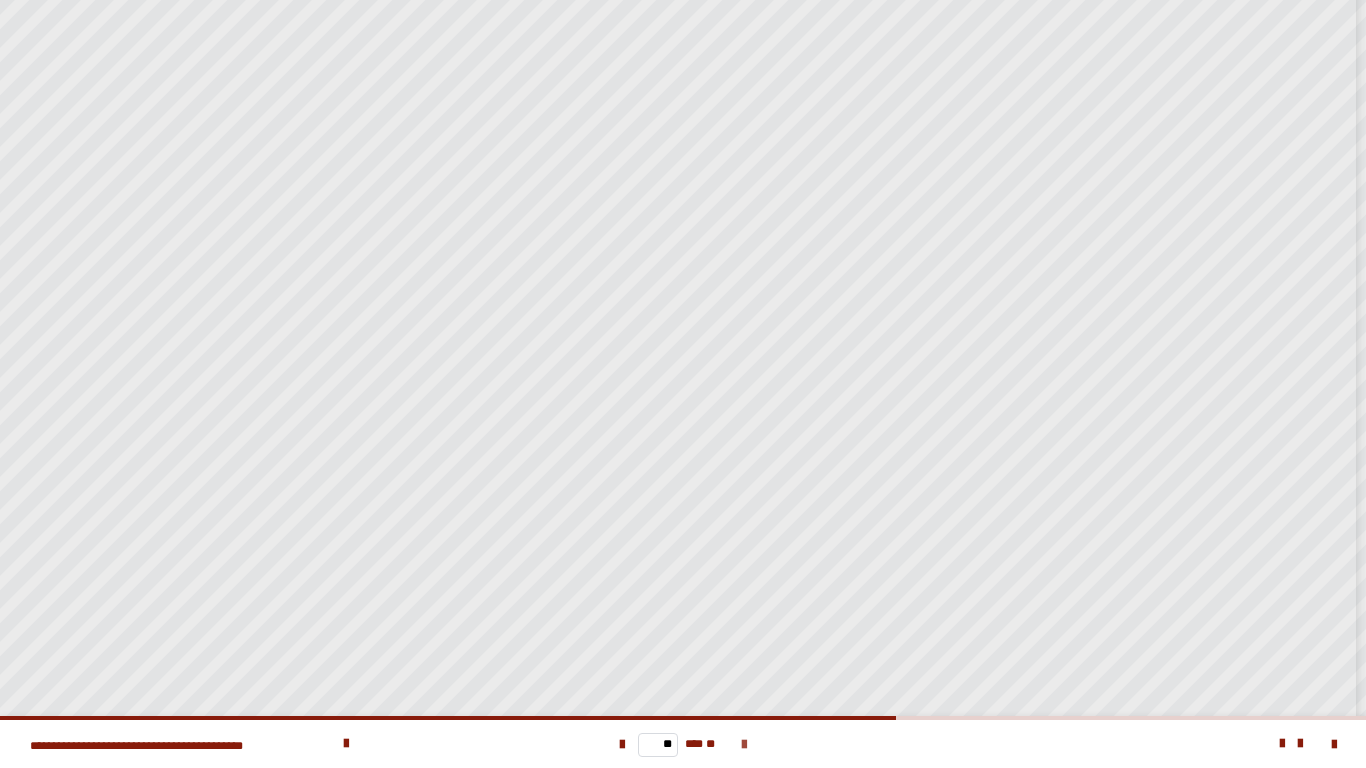 click at bounding box center [744, 745] 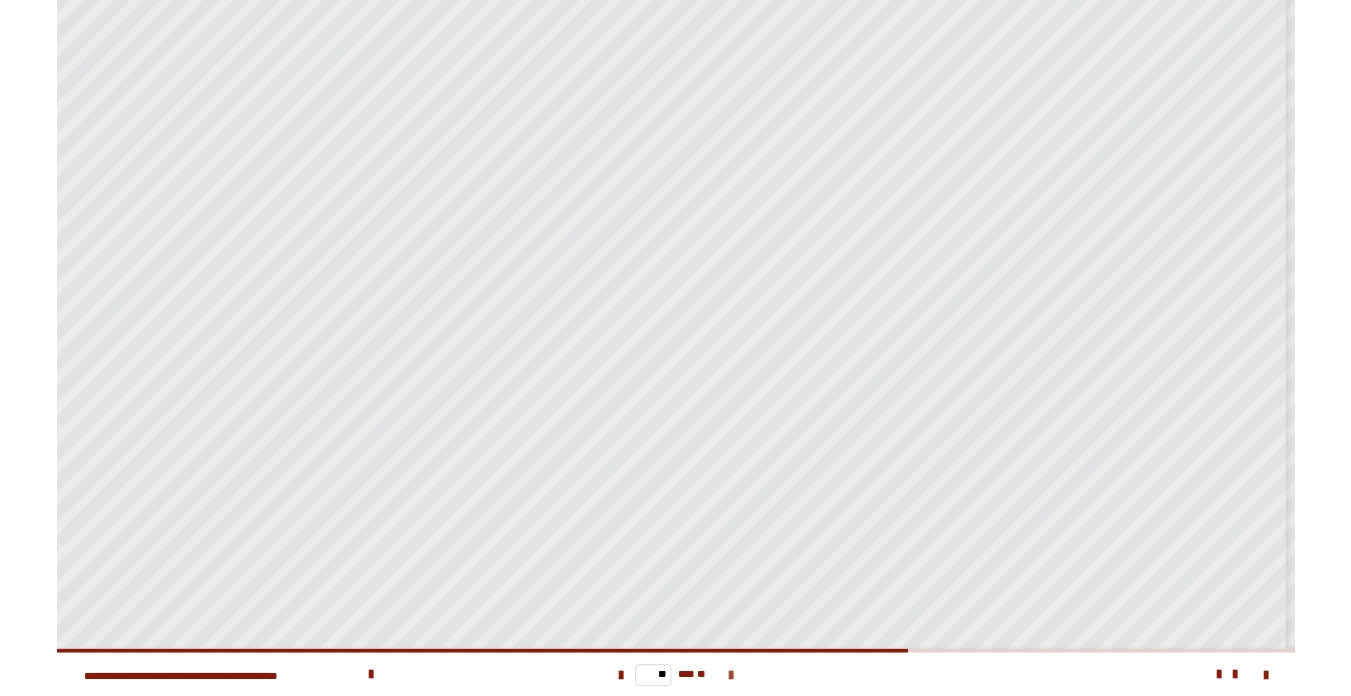 scroll, scrollTop: 0, scrollLeft: 0, axis: both 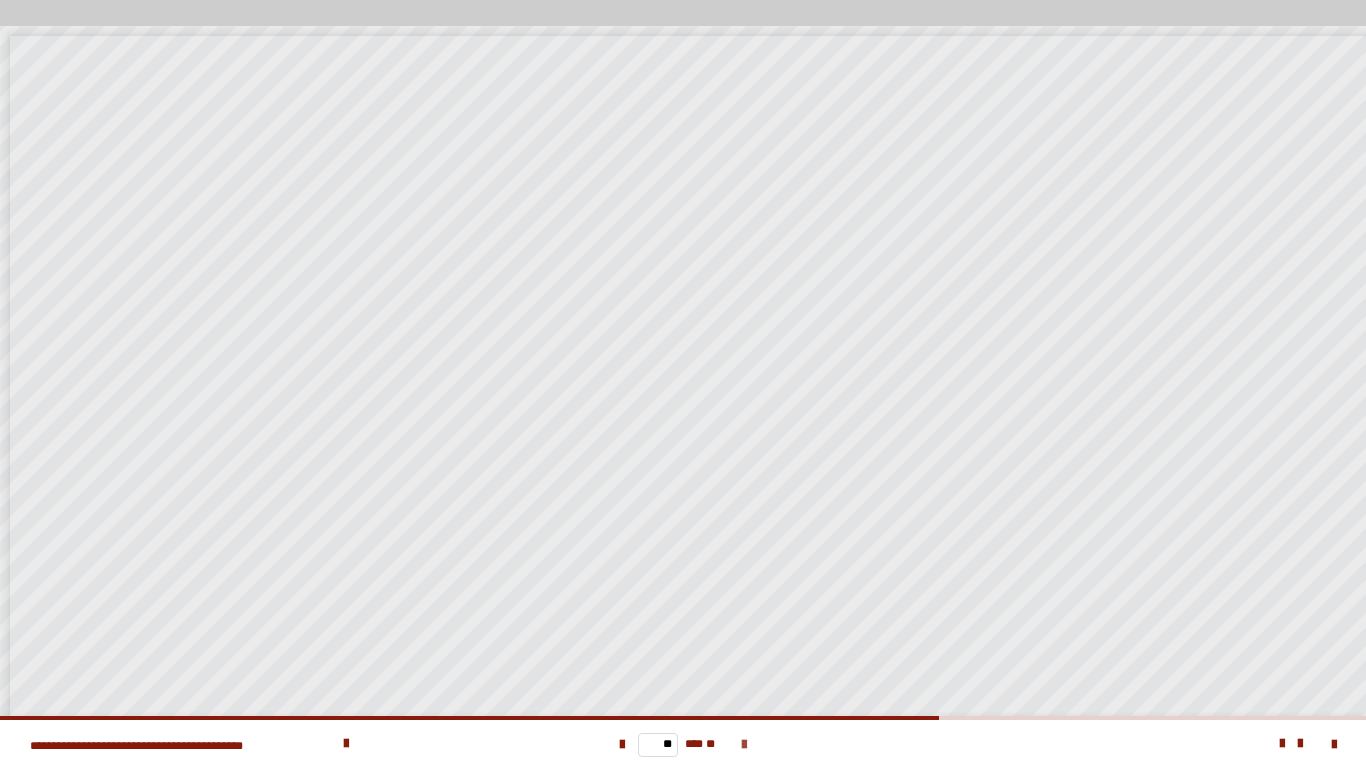 click at bounding box center [744, 745] 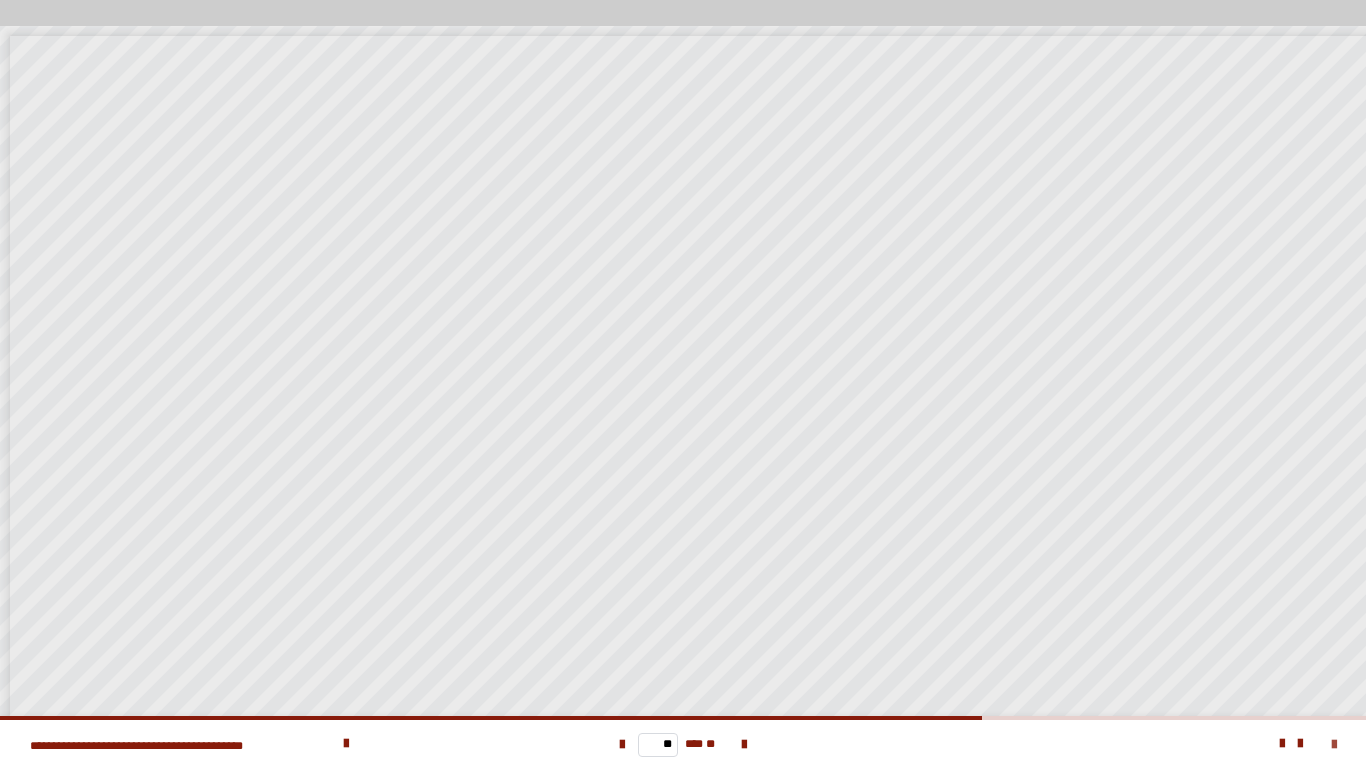 click at bounding box center (1334, 745) 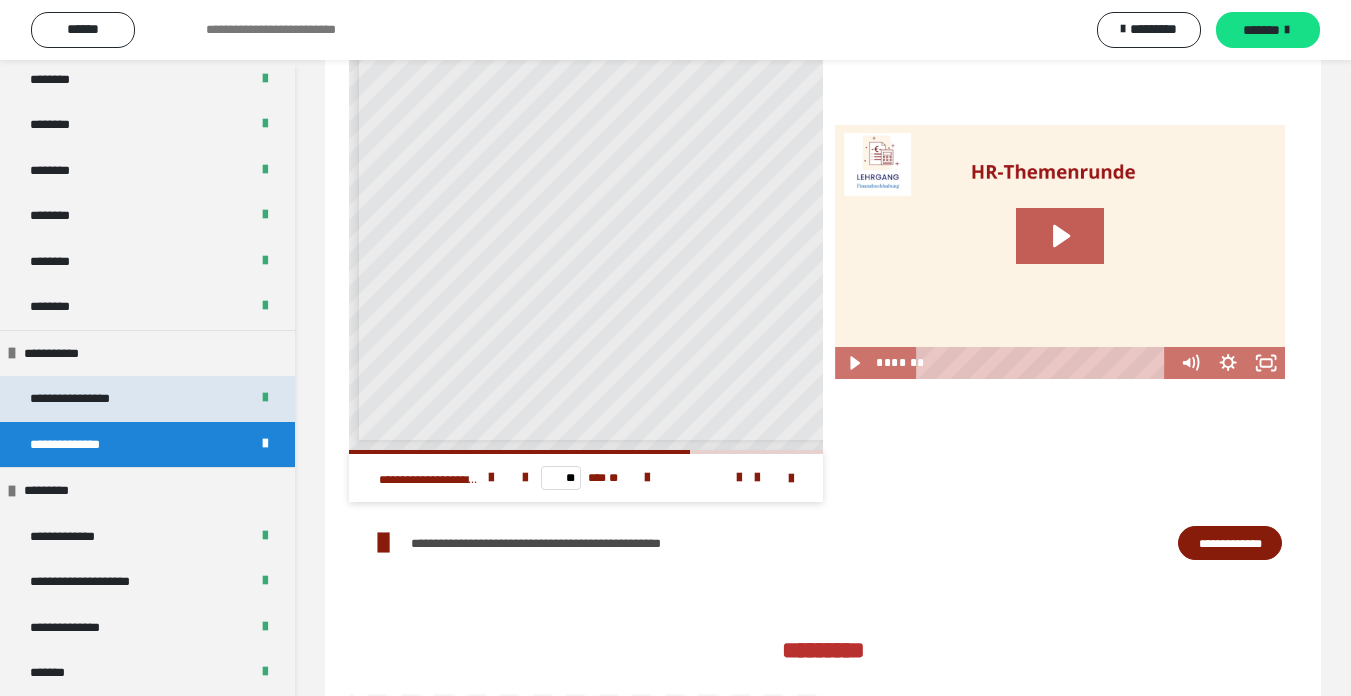 click on "**********" at bounding box center [95, 399] 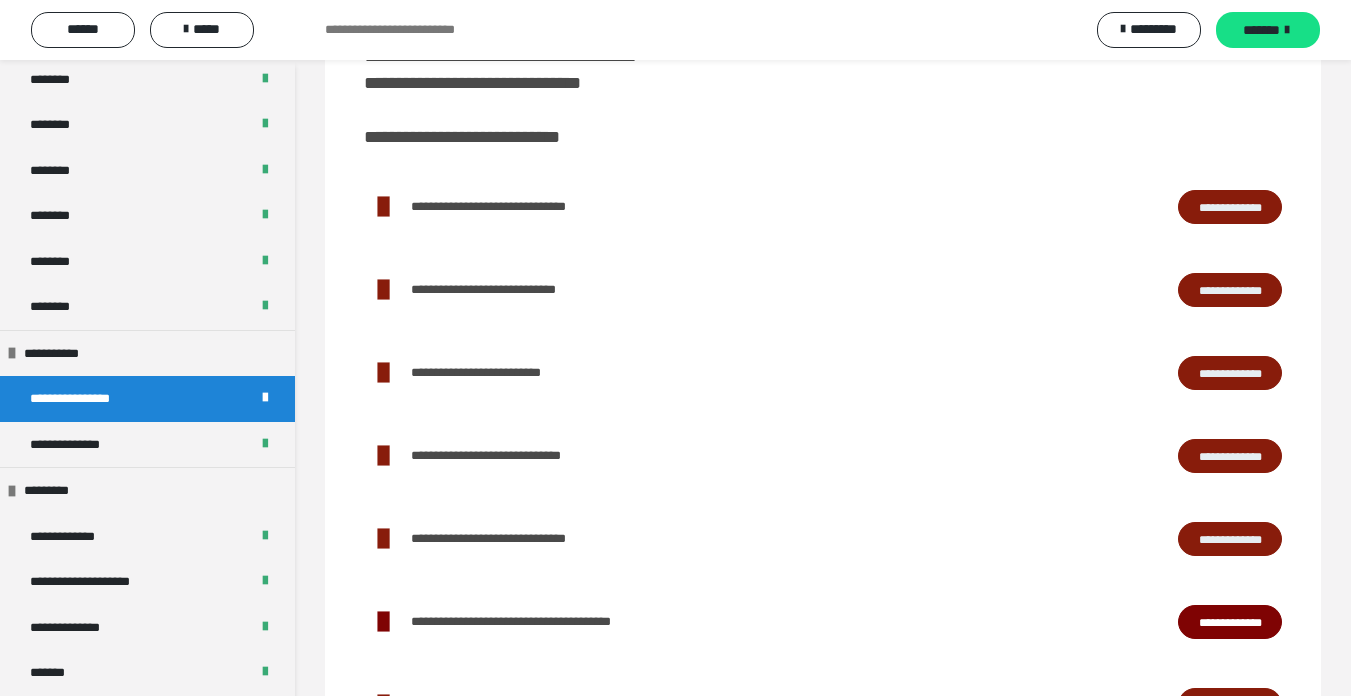 click on "**********" at bounding box center [1230, 456] 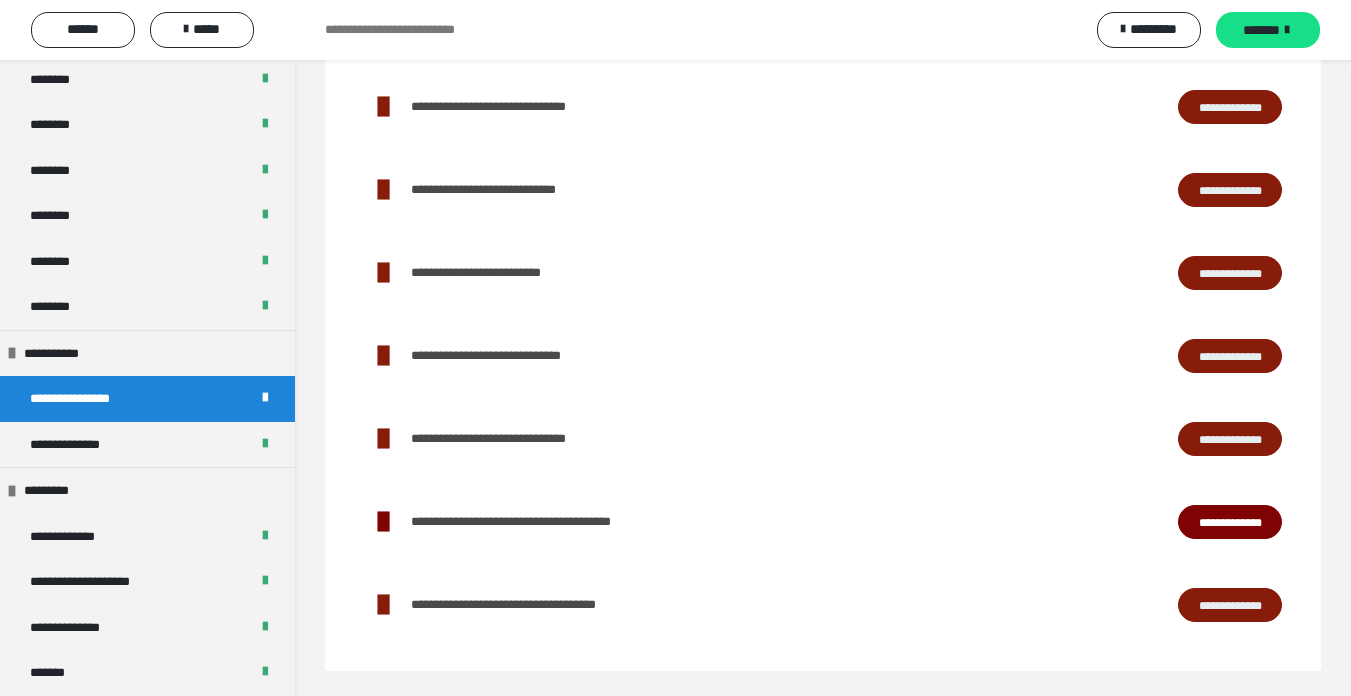 scroll, scrollTop: 405, scrollLeft: 0, axis: vertical 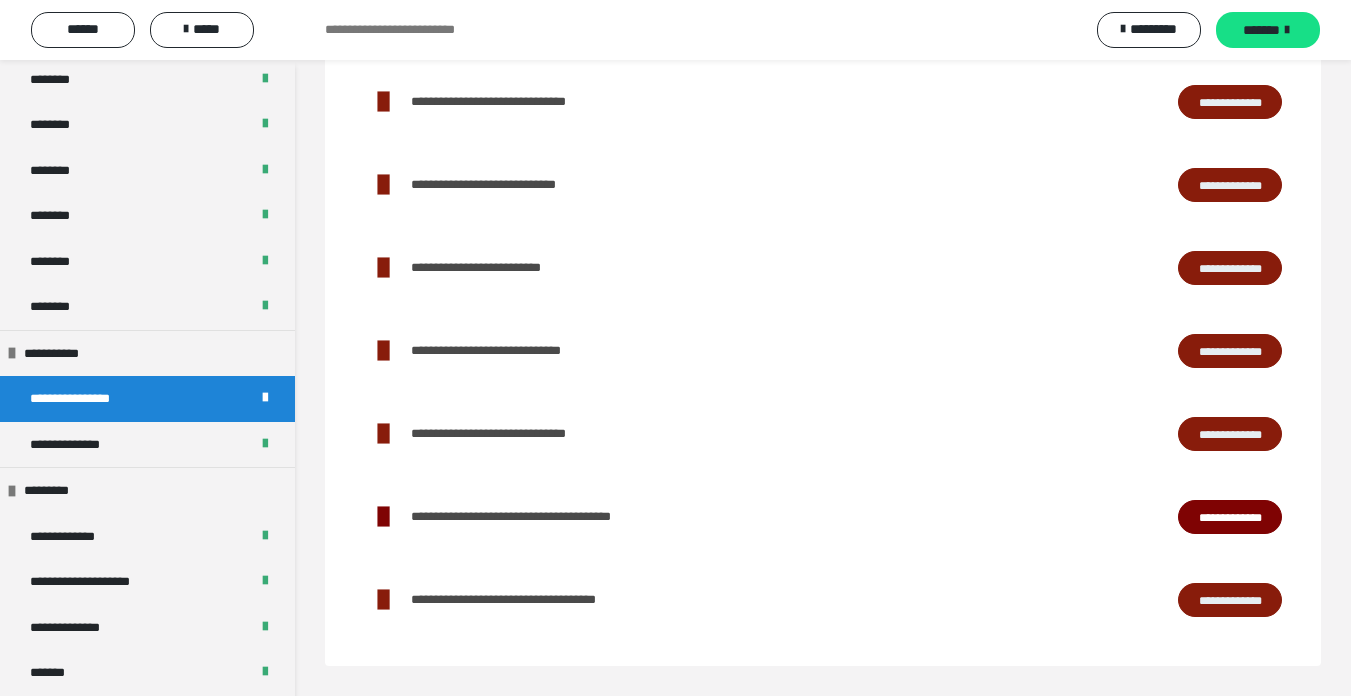 click on "**********" at bounding box center [1230, 517] 